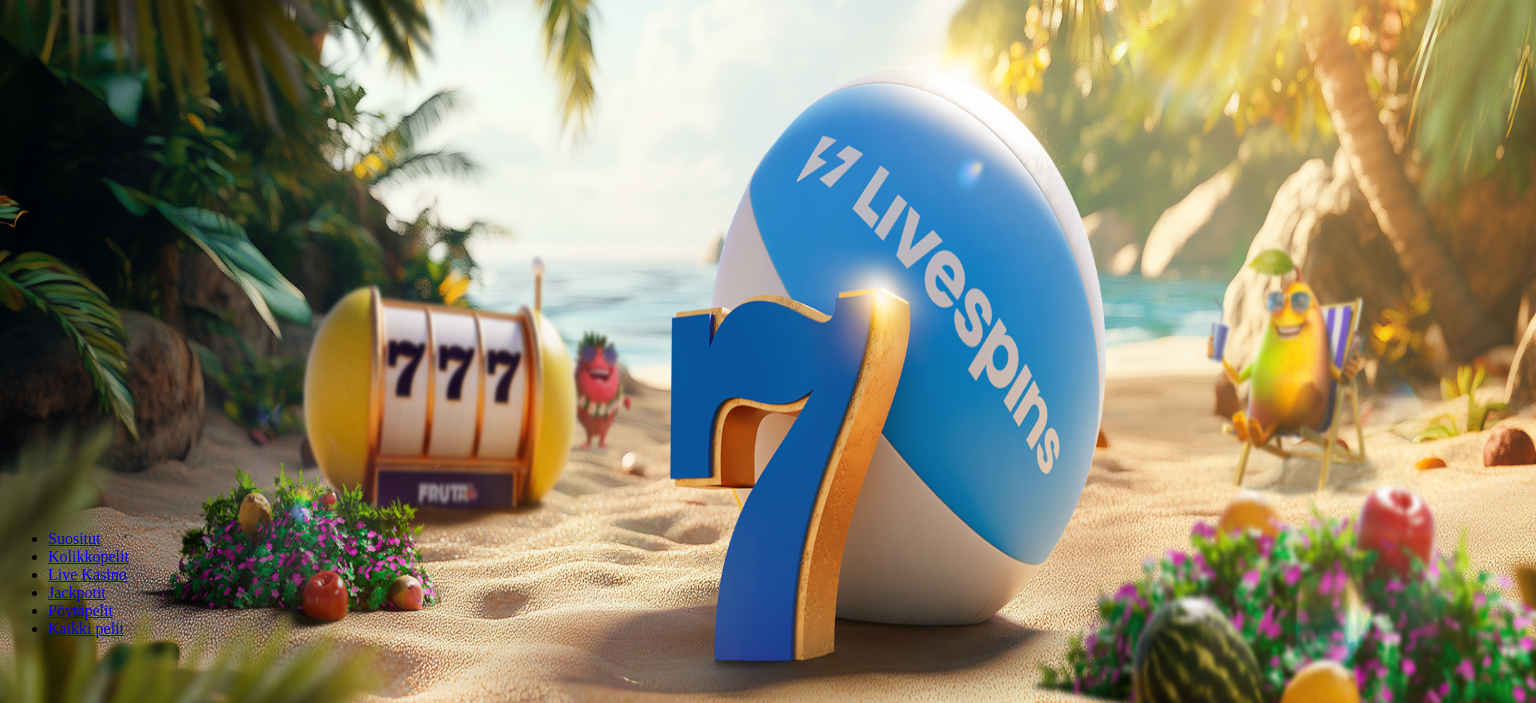 scroll, scrollTop: 0, scrollLeft: 0, axis: both 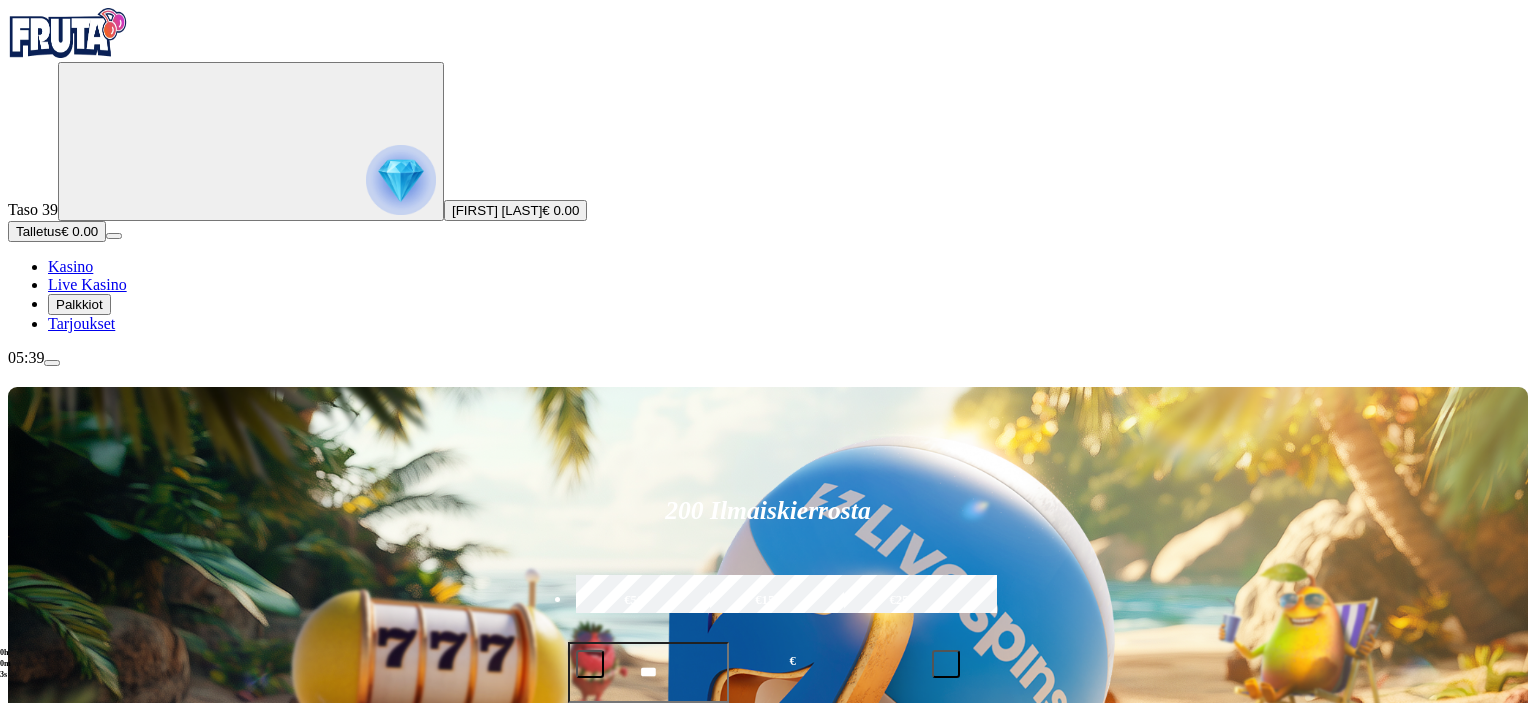 click on "Palkkiot" at bounding box center (79, 304) 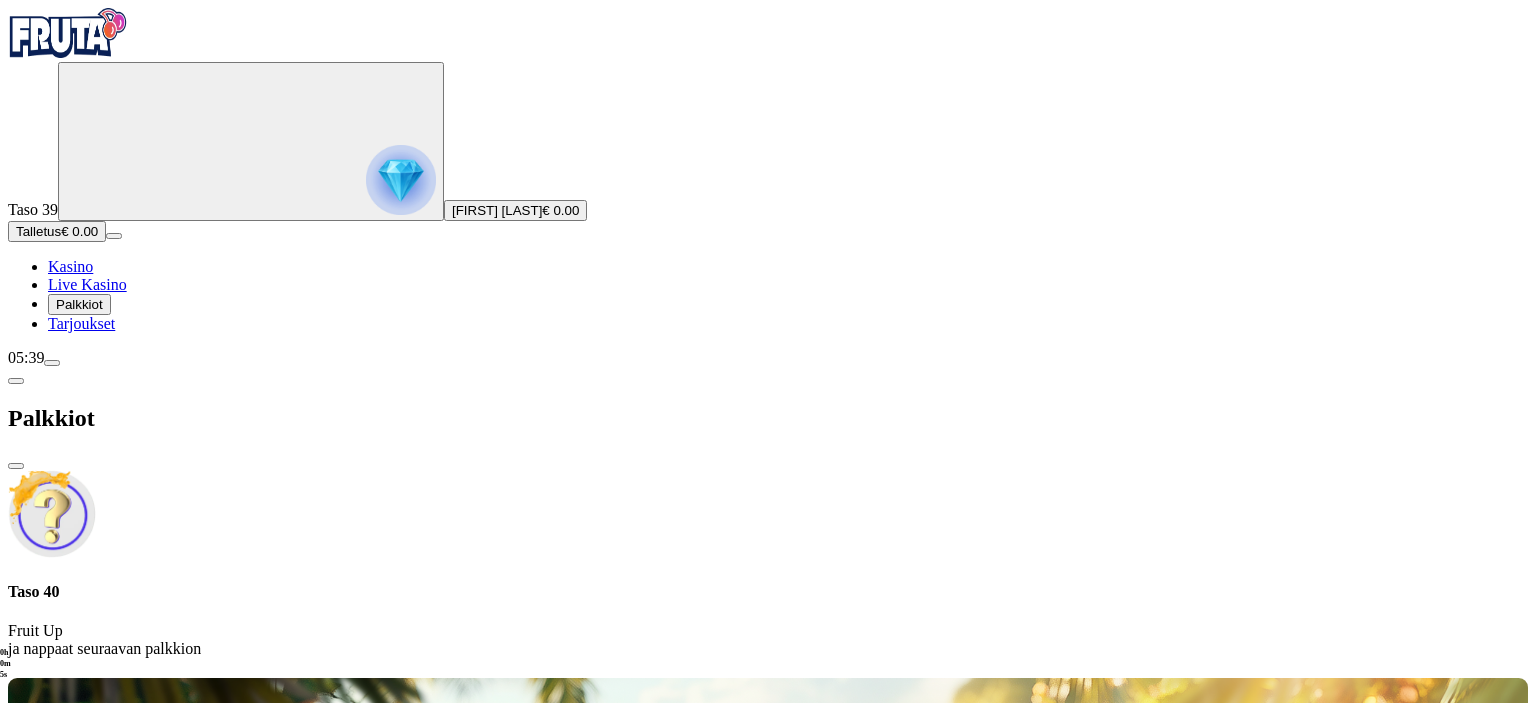 drag, startPoint x: 298, startPoint y: 142, endPoint x: 297, endPoint y: 154, distance: 12.0415945 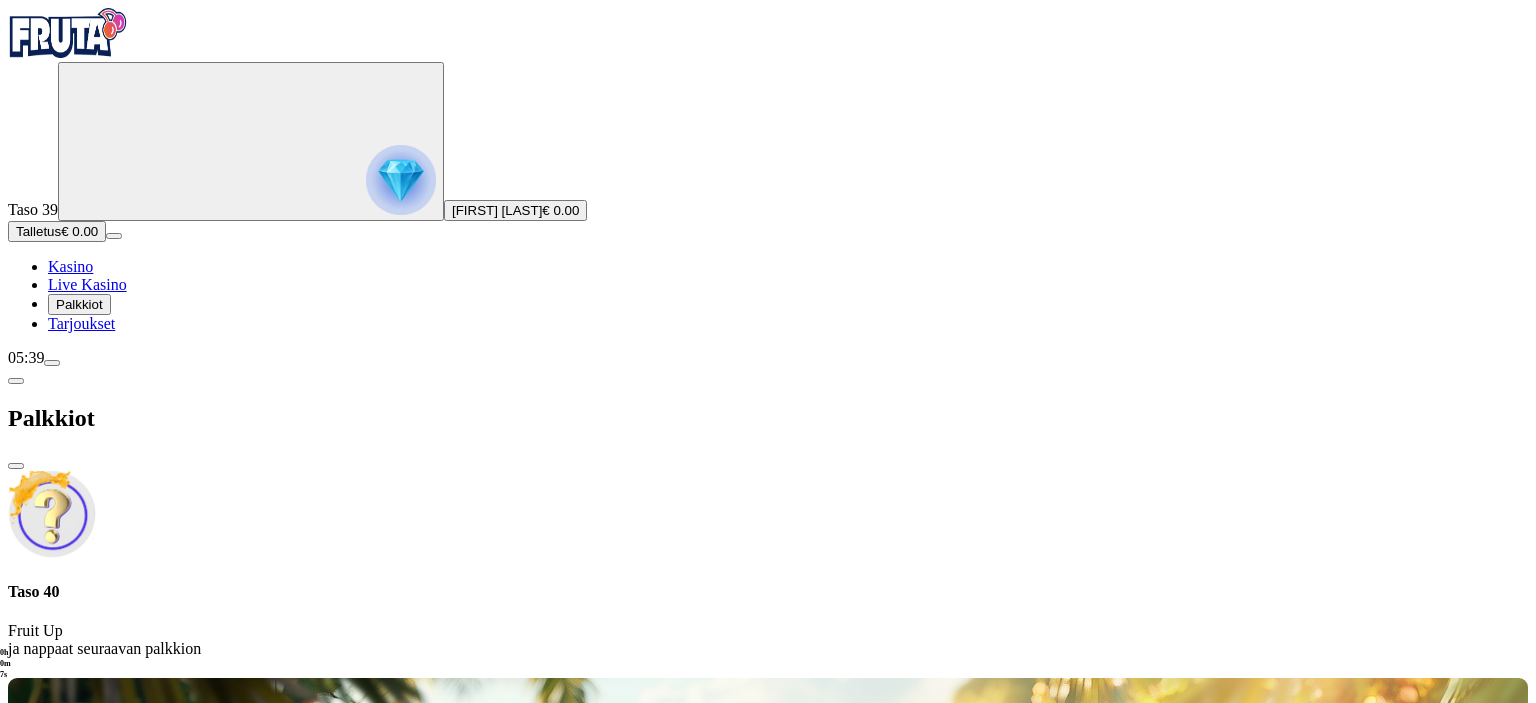 click at bounding box center (16, 381) 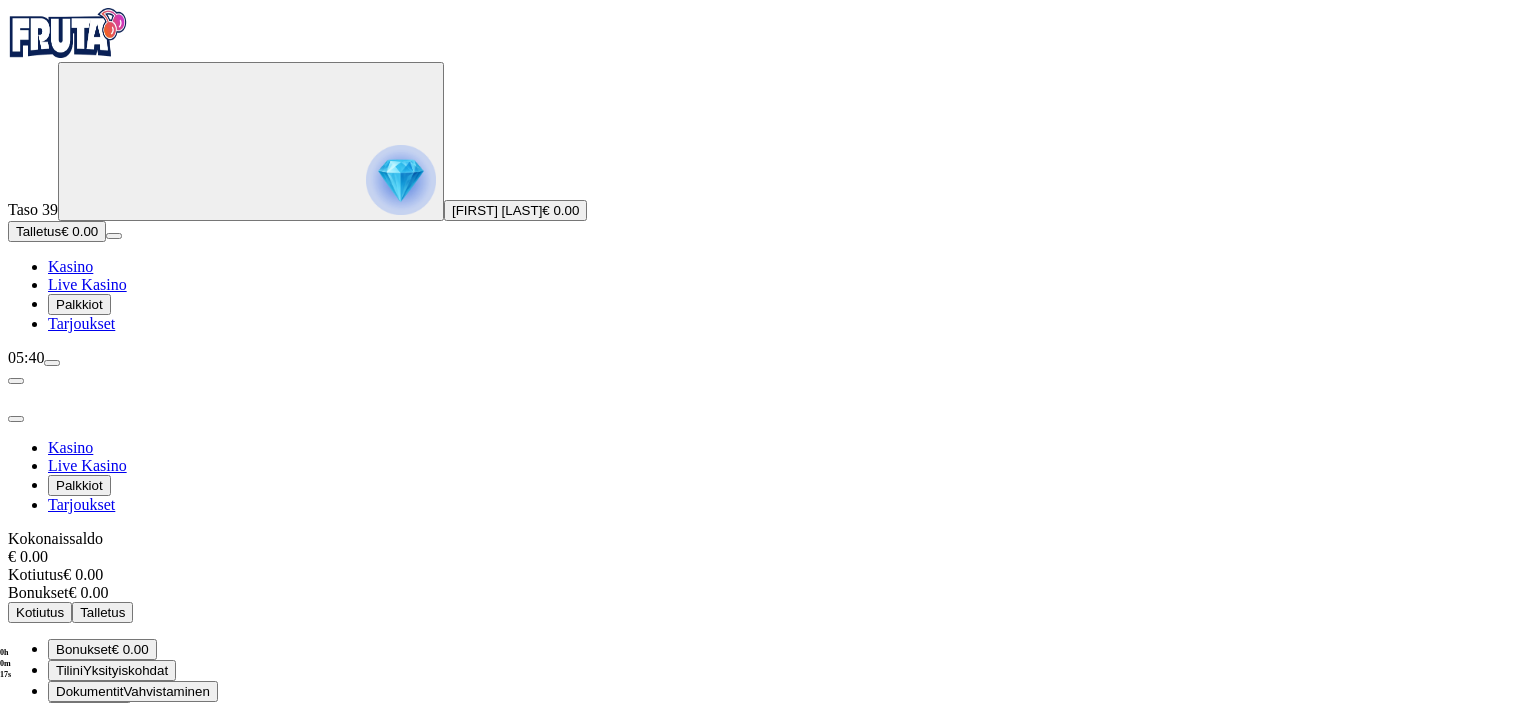 scroll, scrollTop: 0, scrollLeft: 0, axis: both 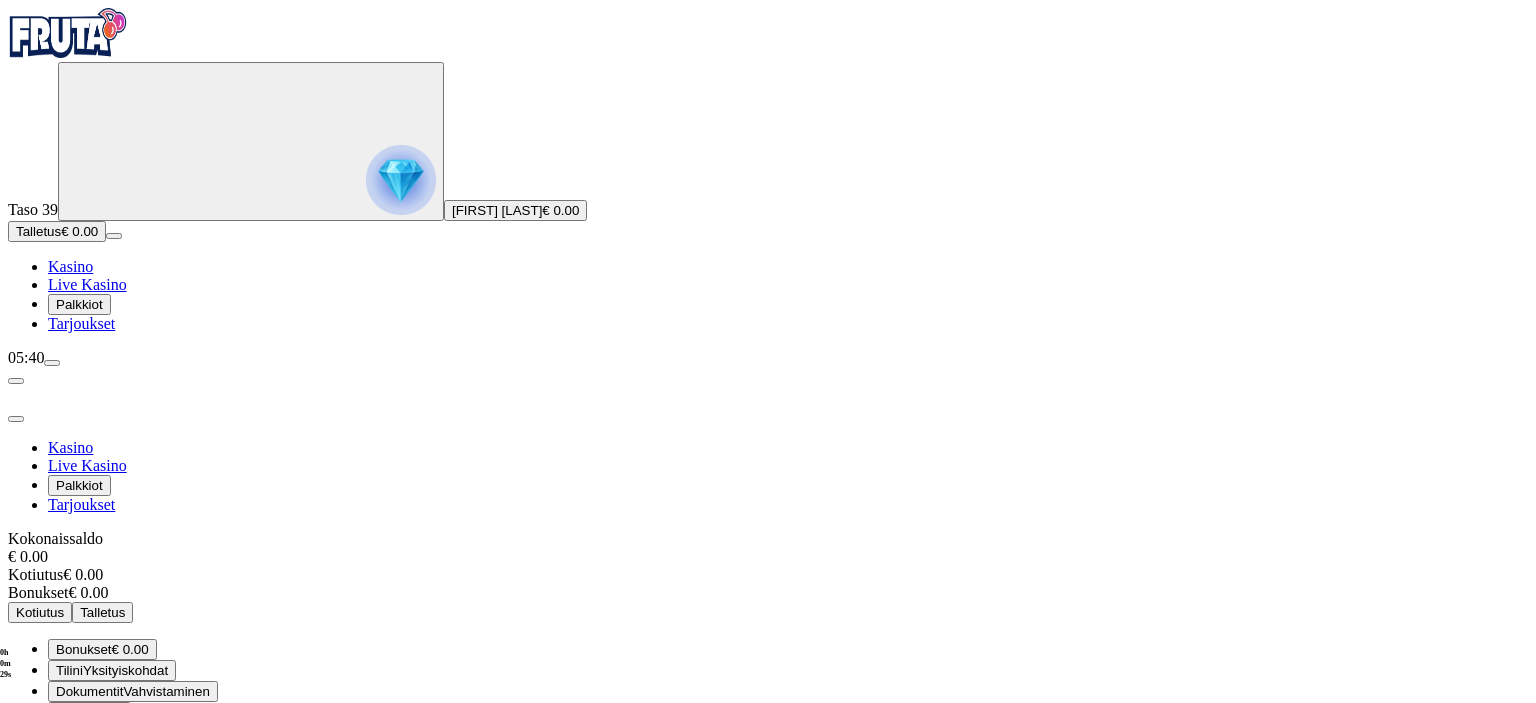 click on "[FIRST] [LAST] € 0.00" at bounding box center [515, 210] 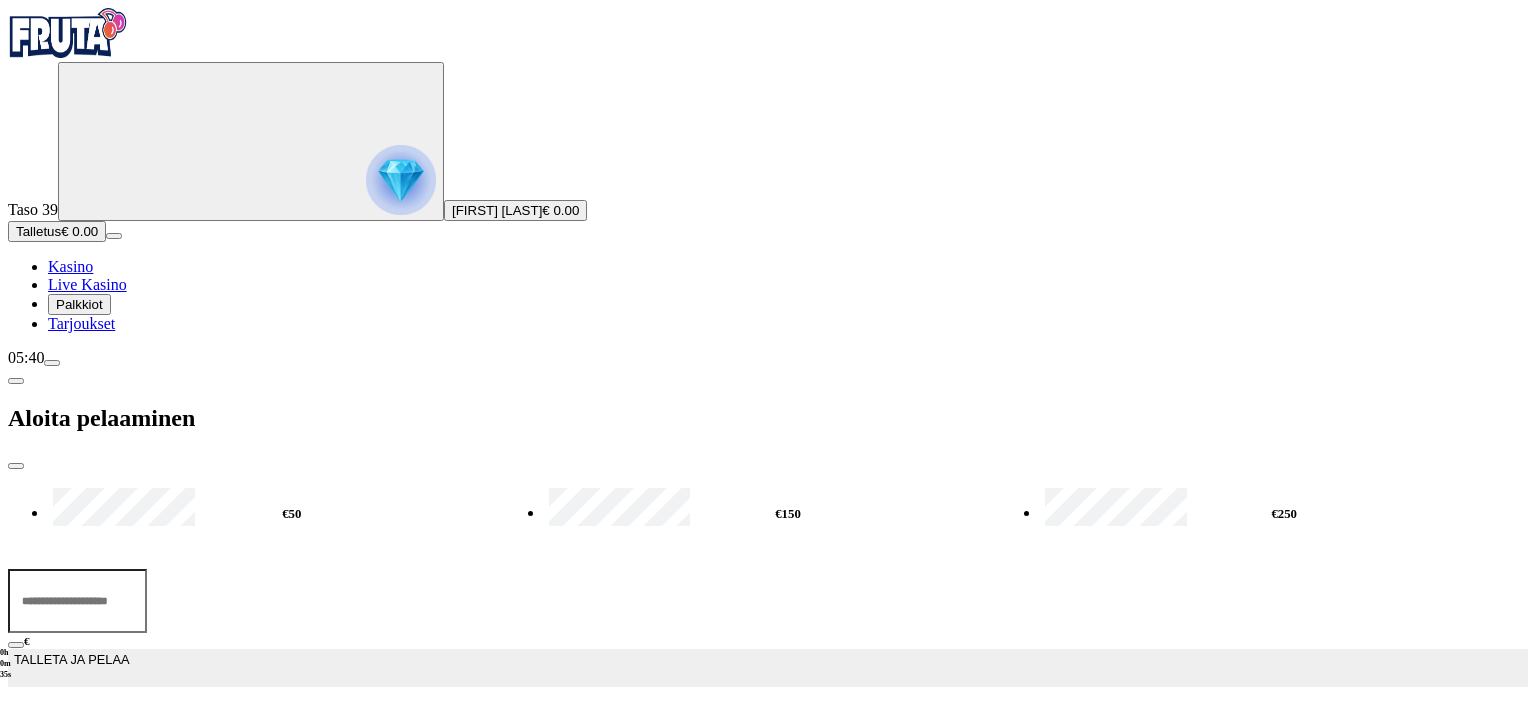click on "200 kierrätysvapaata ilmaiskierrosta ensitalletuksen yhteydessä. 50 kierrosta per päivä, 4 päivän ajan." at bounding box center [768, 720] 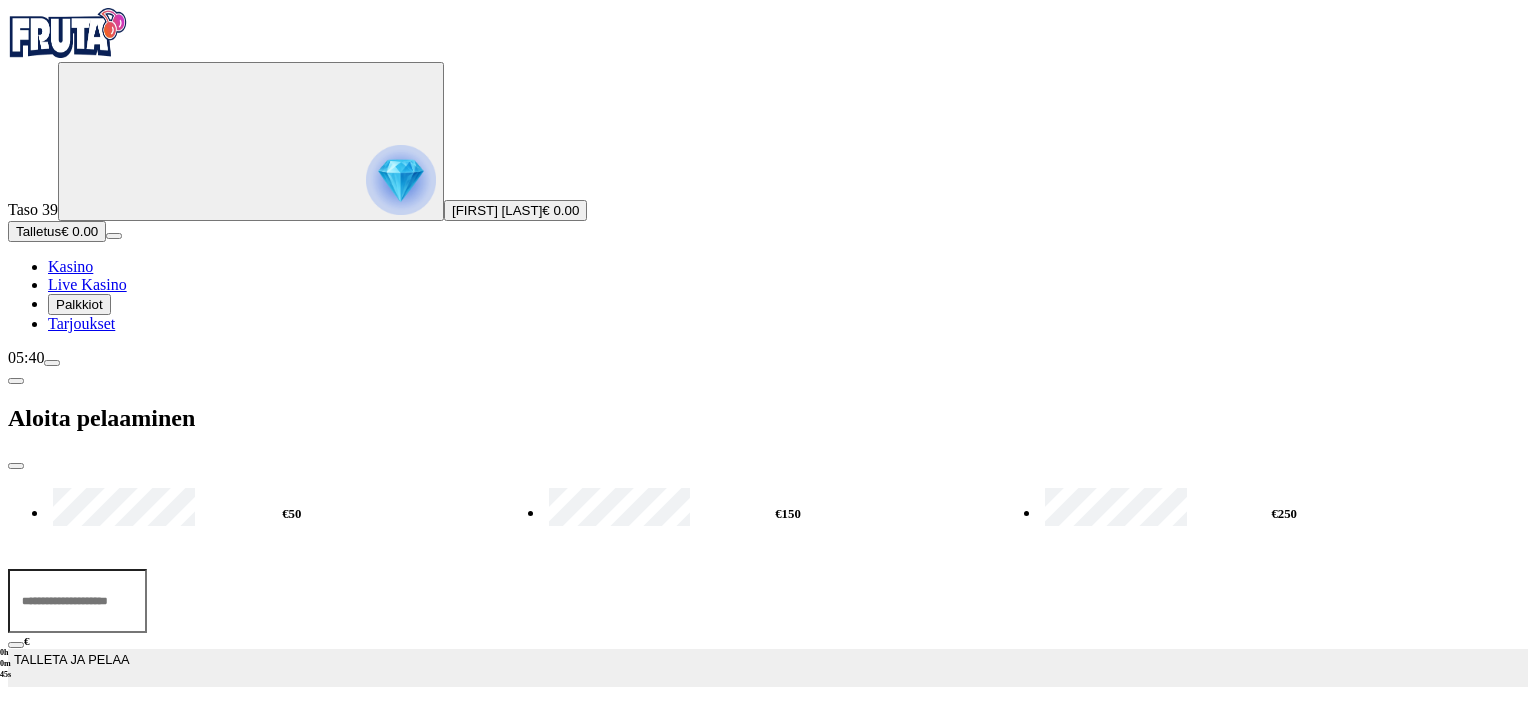 click at bounding box center [16, 466] 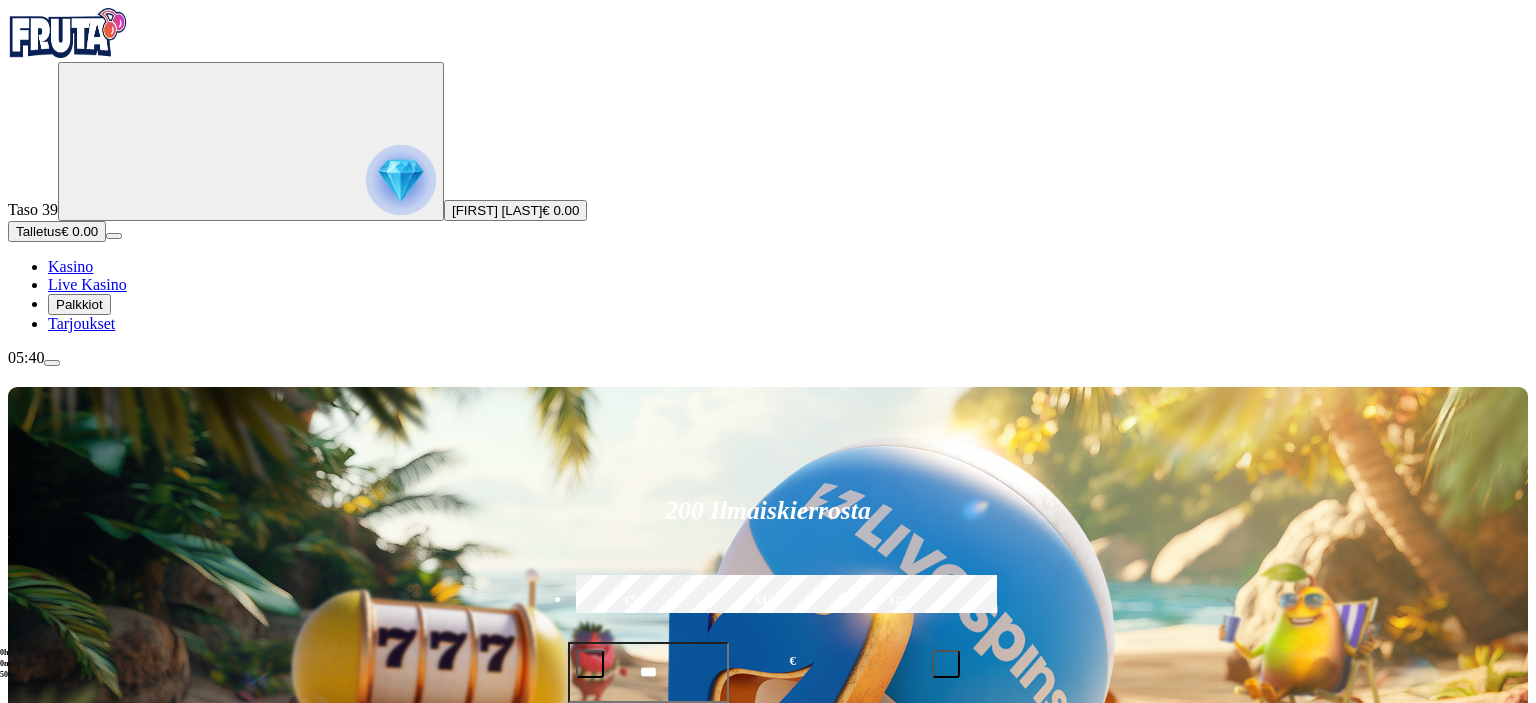click at bounding box center [52, 363] 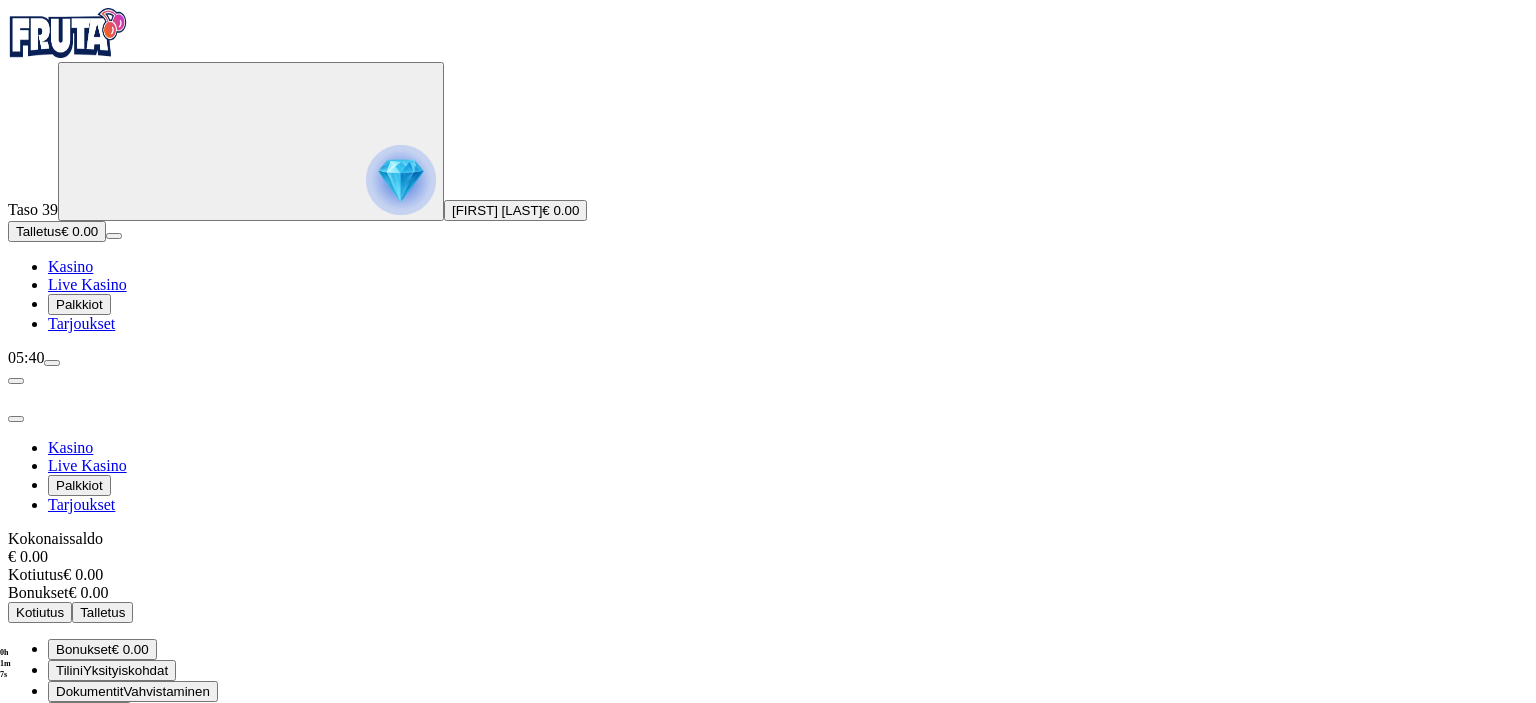 click on "Historia" at bounding box center [100, 712] 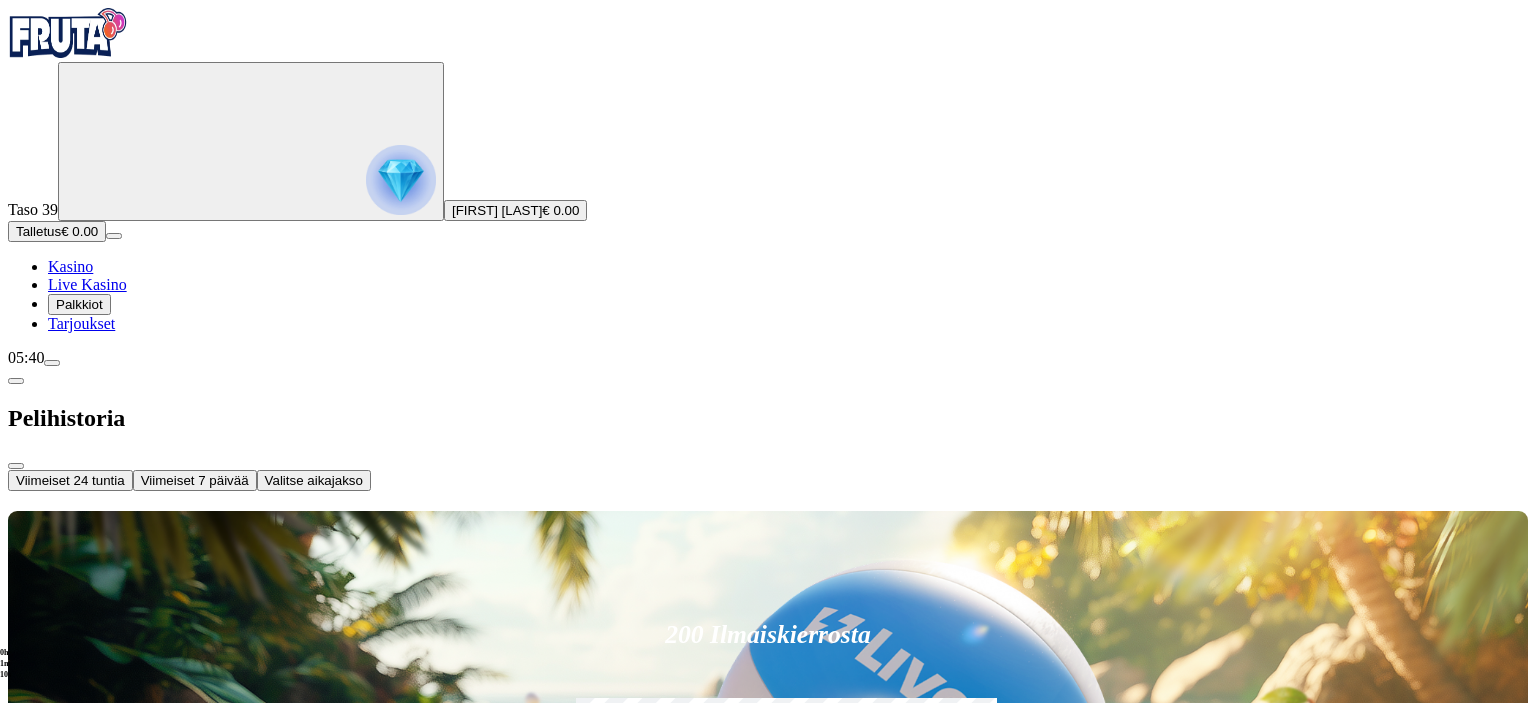 click at bounding box center (16, 381) 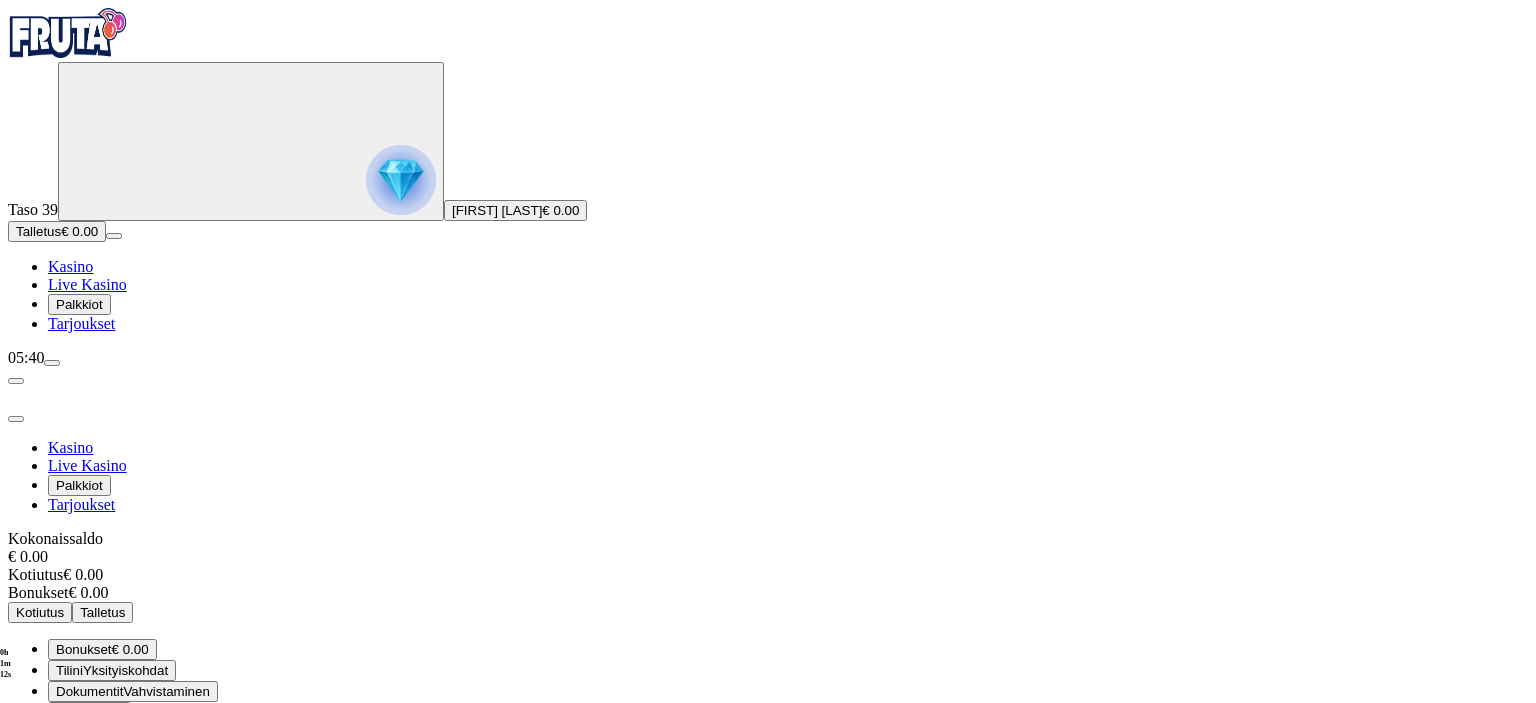 click on "Asetukset" at bounding box center [85, 796] 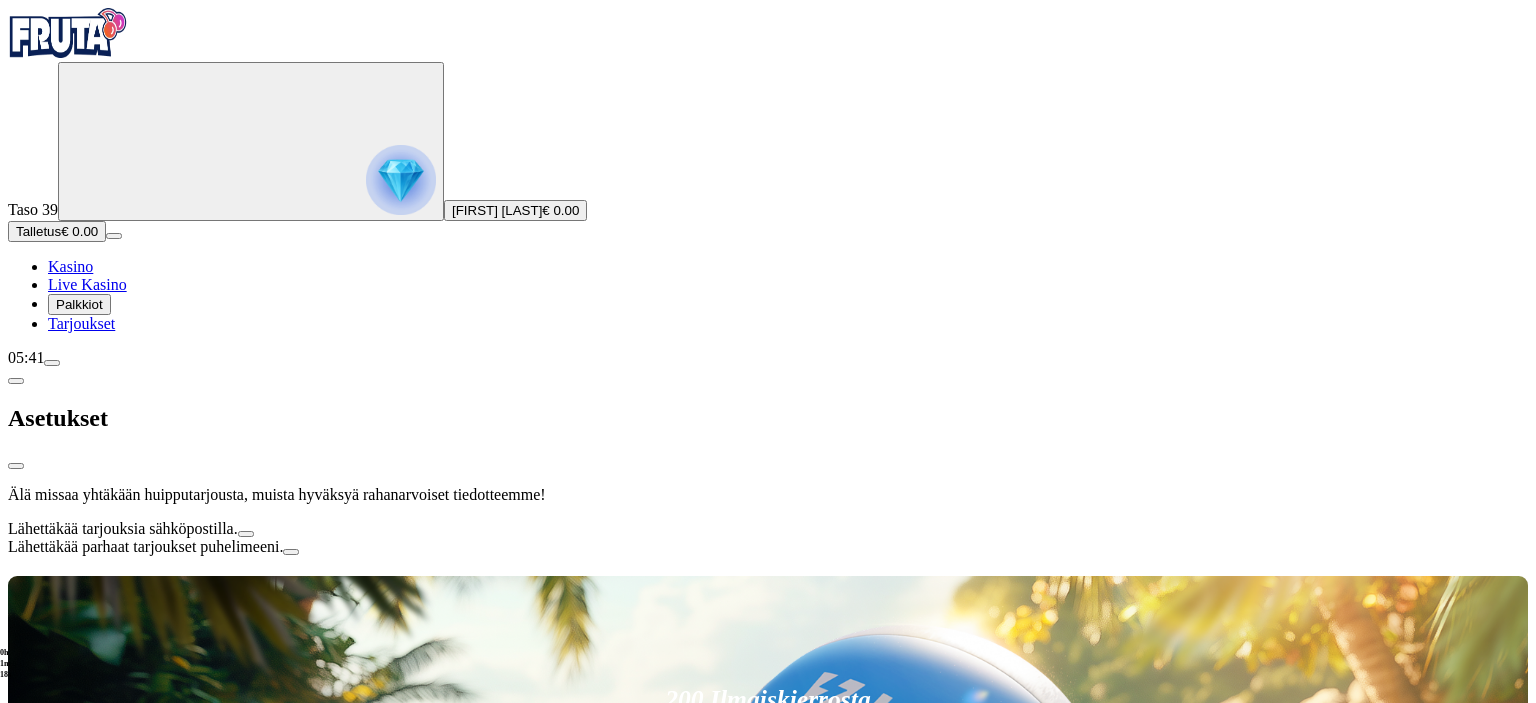 click at bounding box center [16, 381] 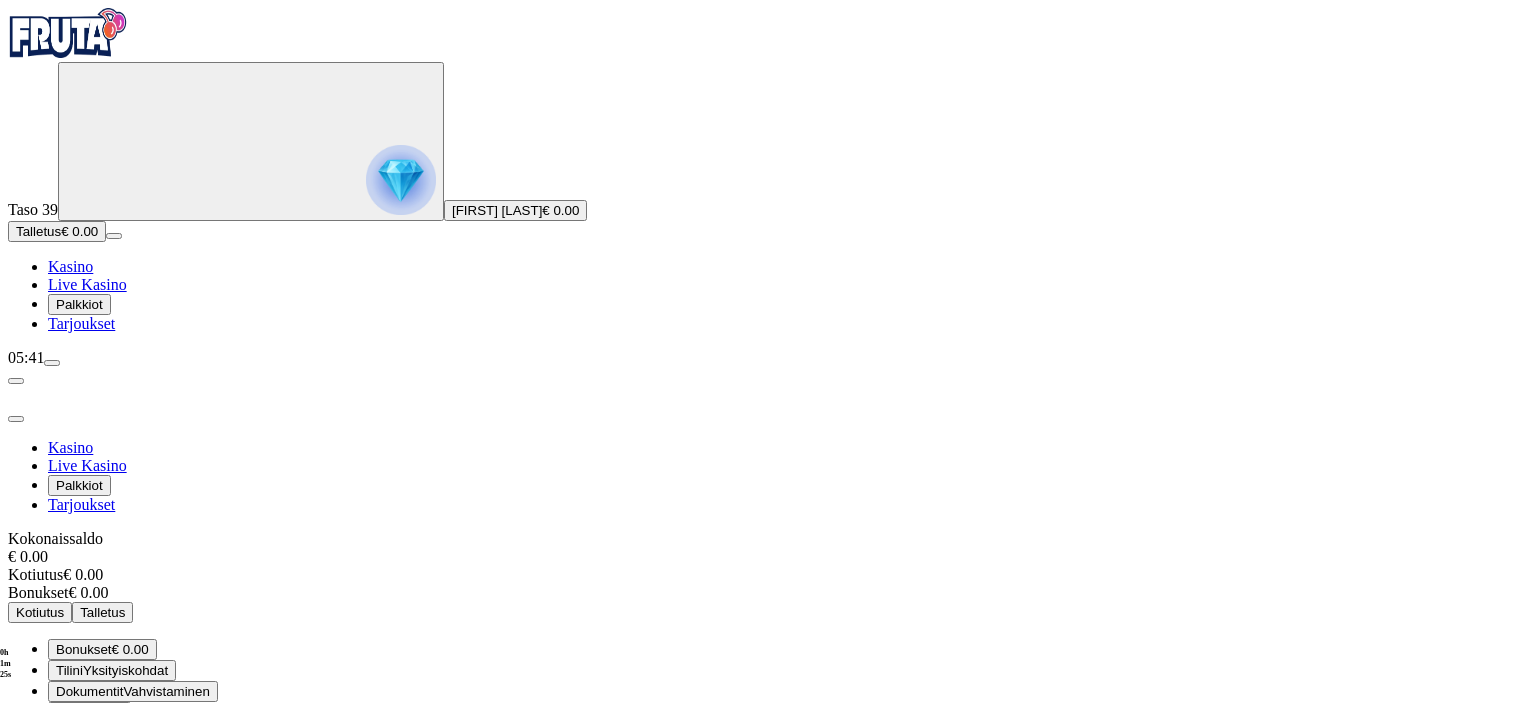 scroll, scrollTop: 0, scrollLeft: 0, axis: both 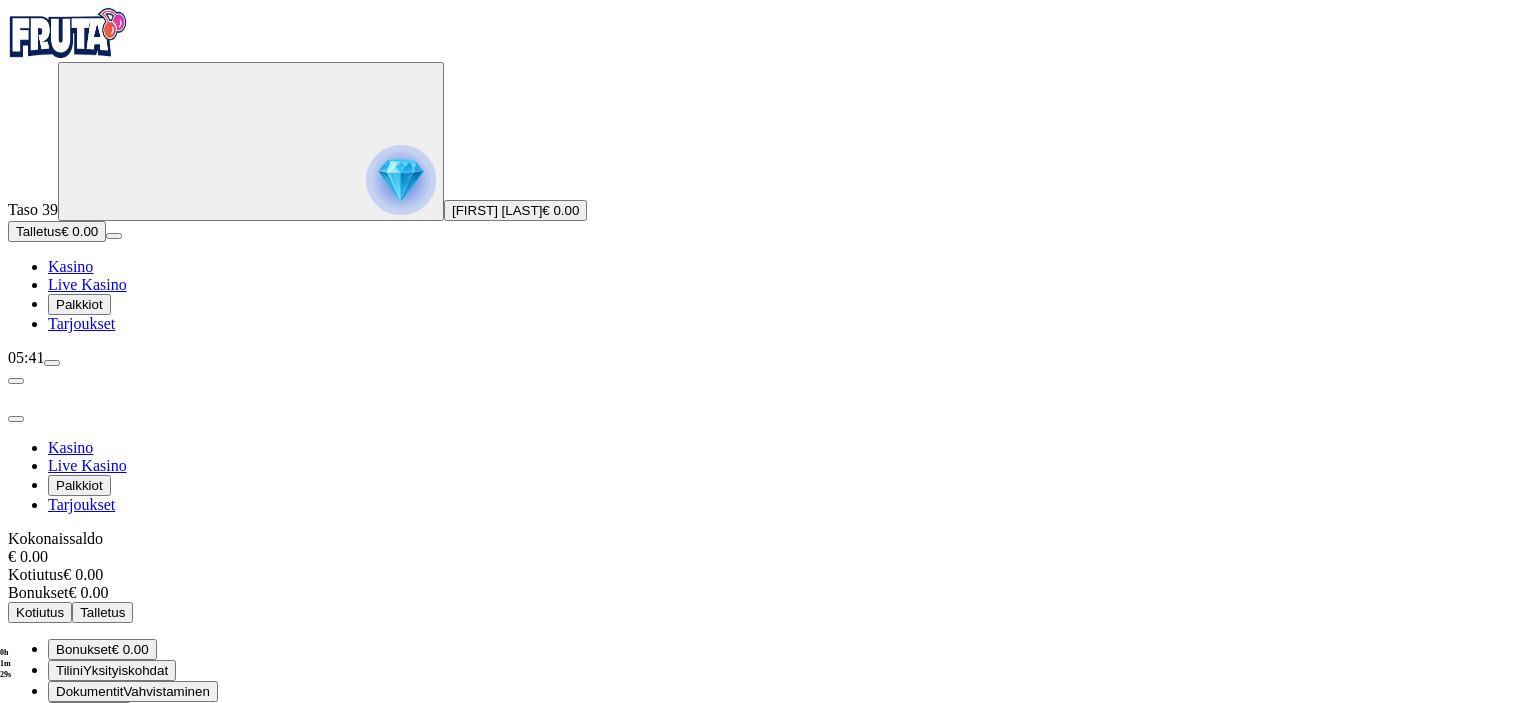 click on "Dokumentit" at bounding box center [89, 691] 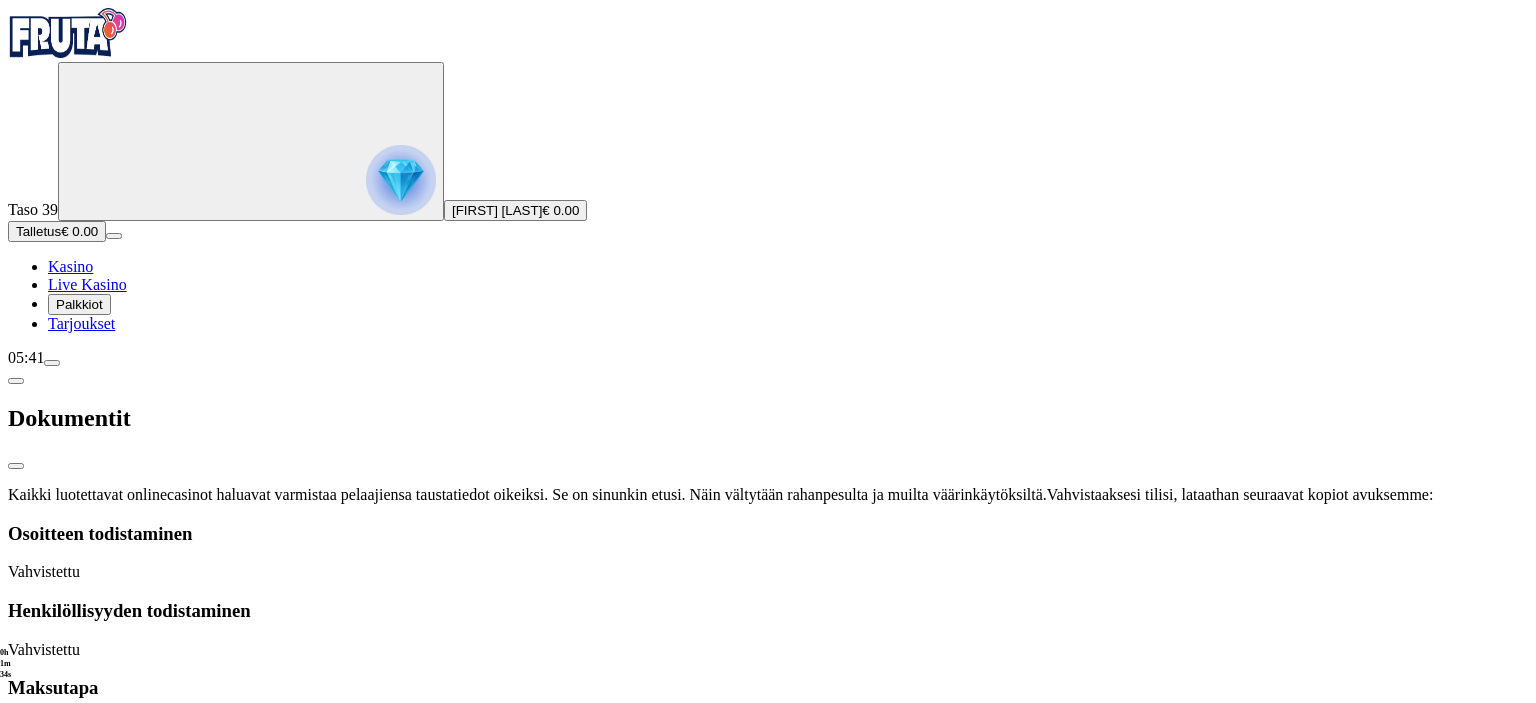 click on "Lähetä" at bounding box center [36, 762] 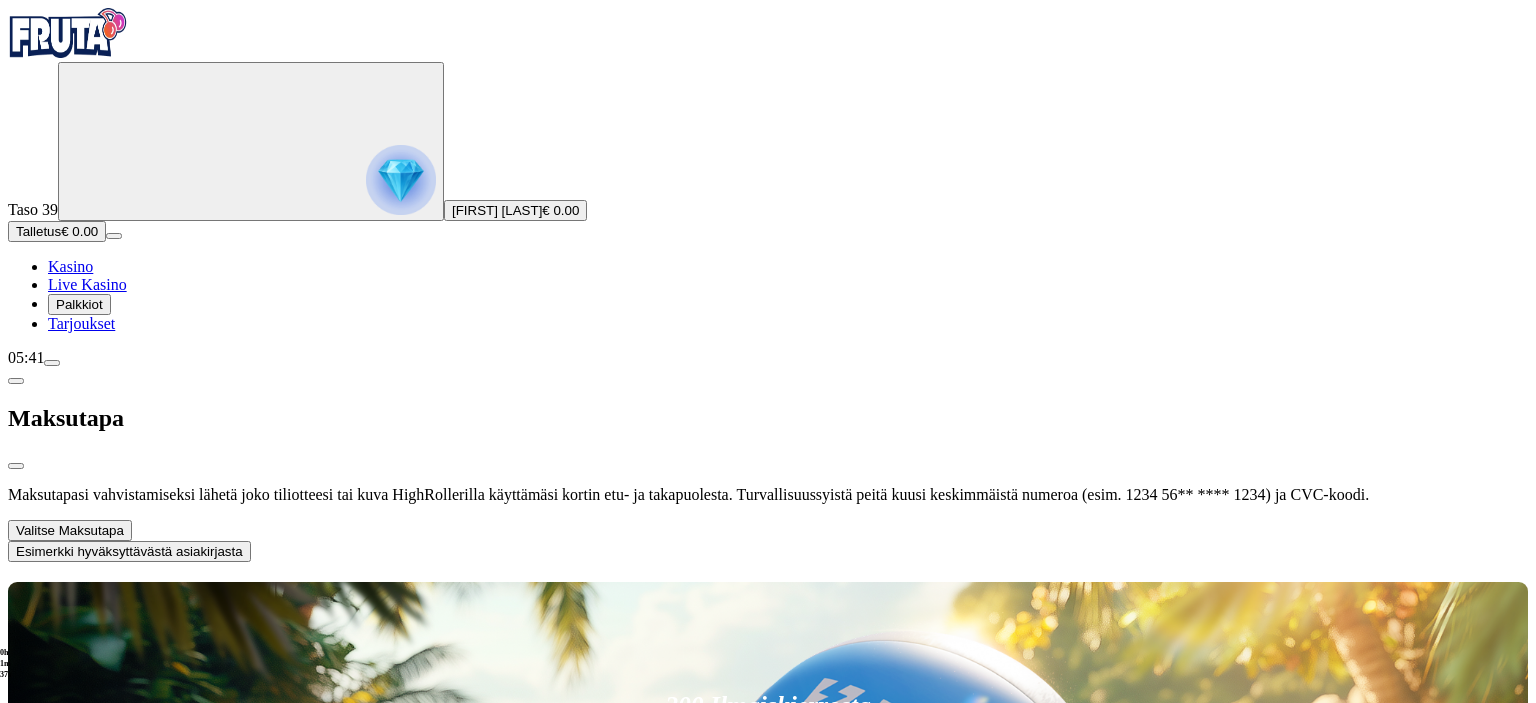 click on "Valitse Maksutapa" at bounding box center [70, 530] 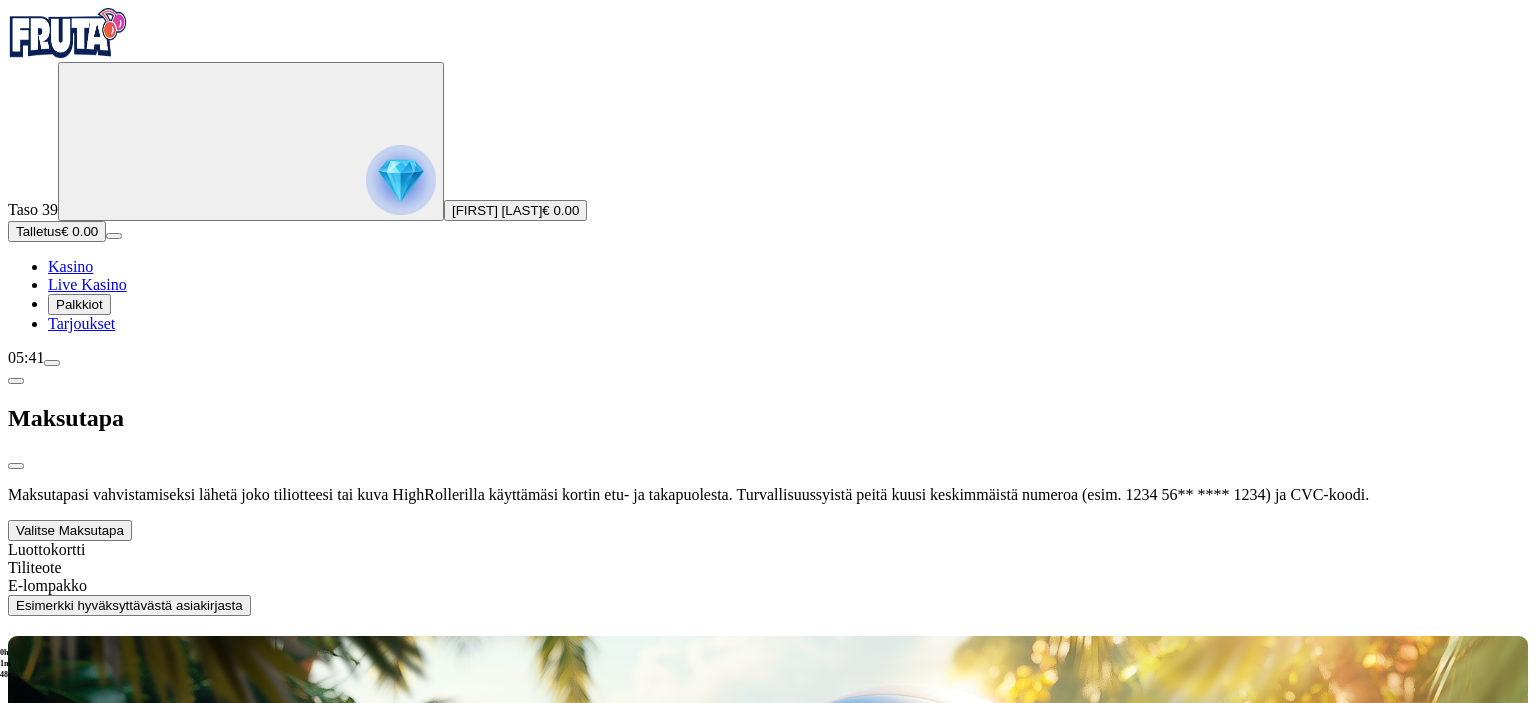 click on "Valitse Maksutapa" at bounding box center (70, 530) 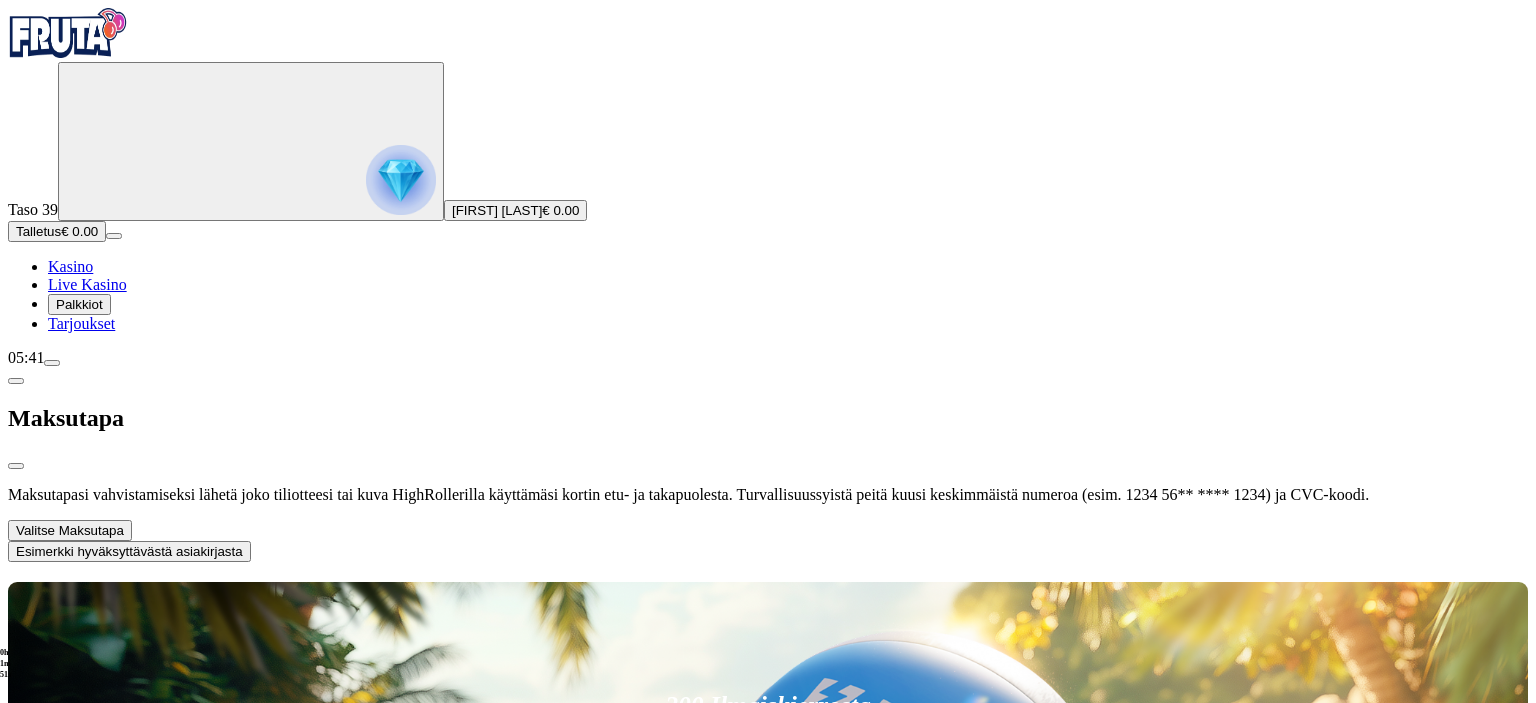click at bounding box center (16, 381) 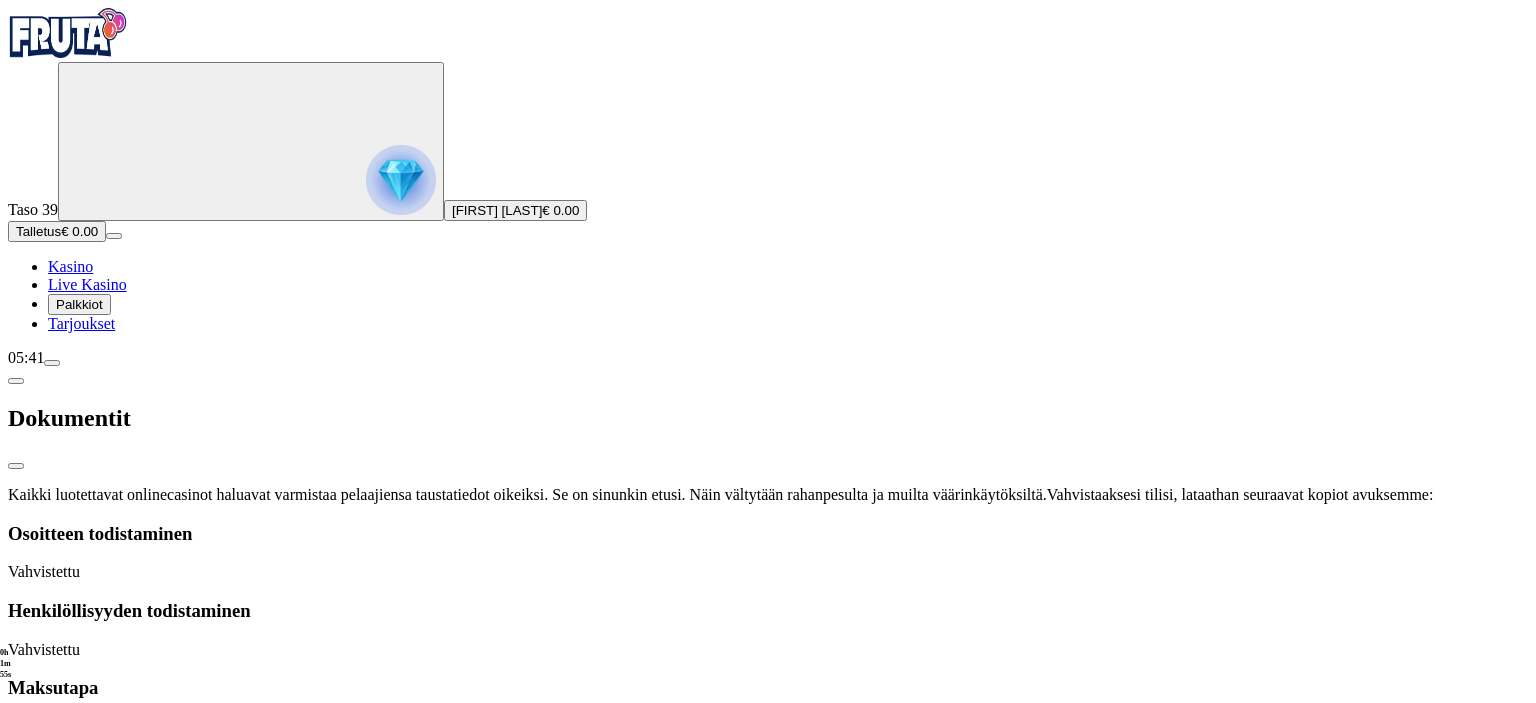 scroll, scrollTop: 10, scrollLeft: 0, axis: vertical 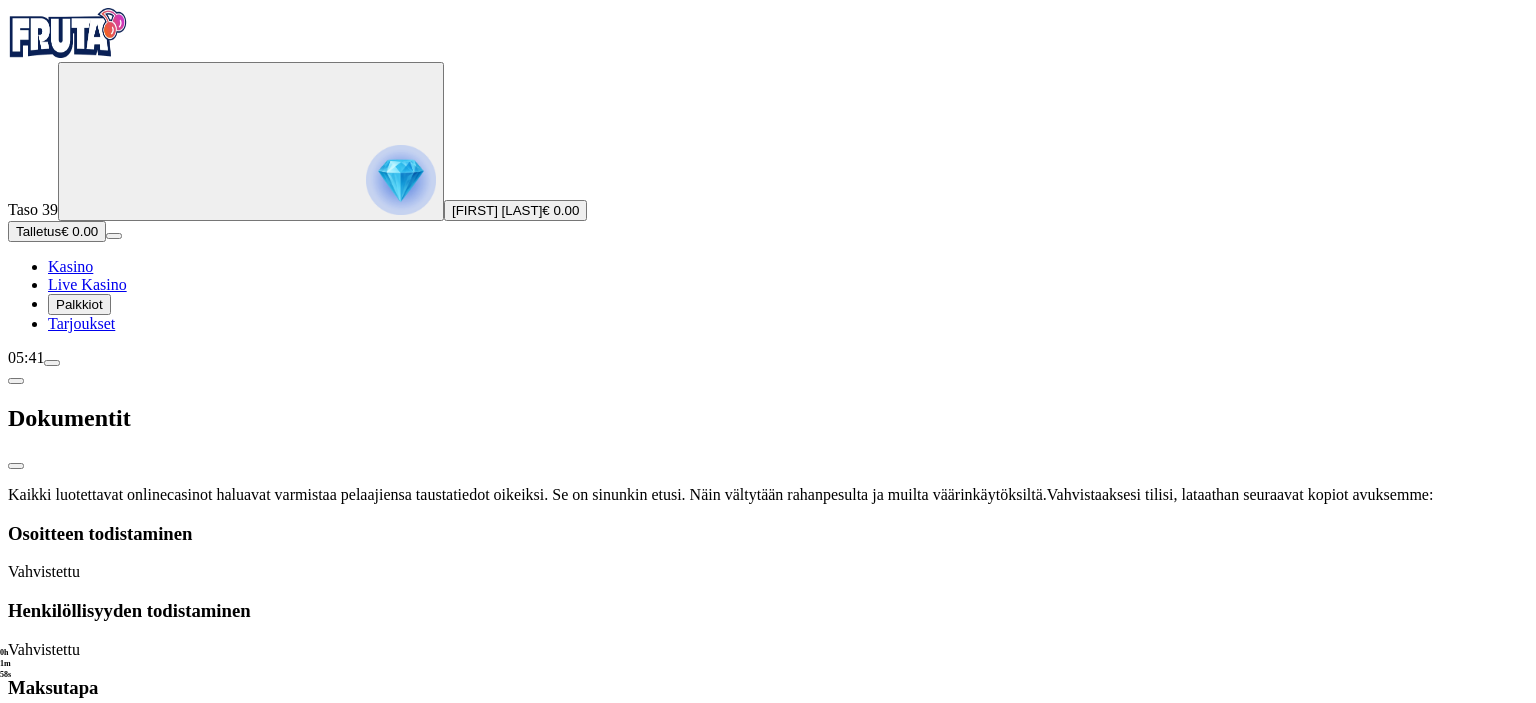 click on "Maksutapa" at bounding box center [768, 688] 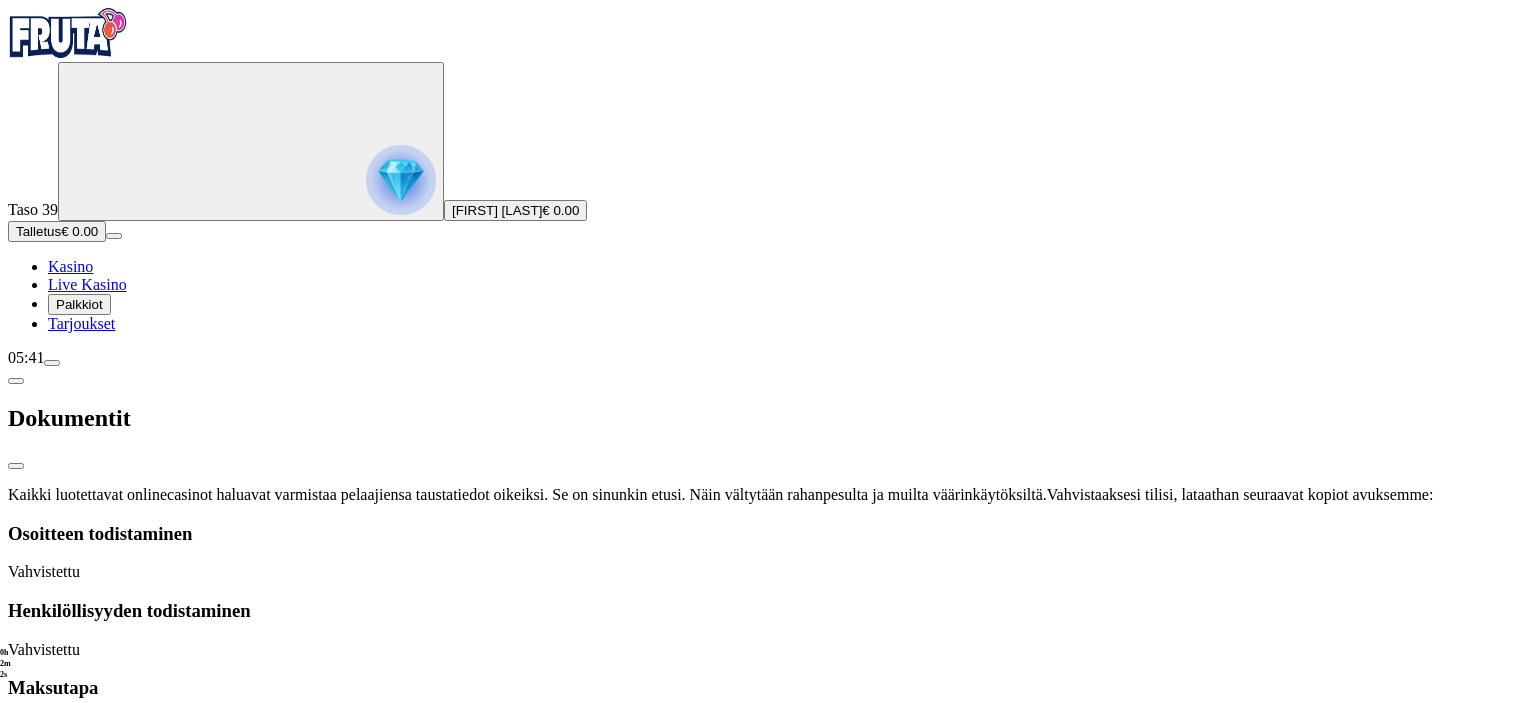 click on "Palkkiot" at bounding box center (79, 304) 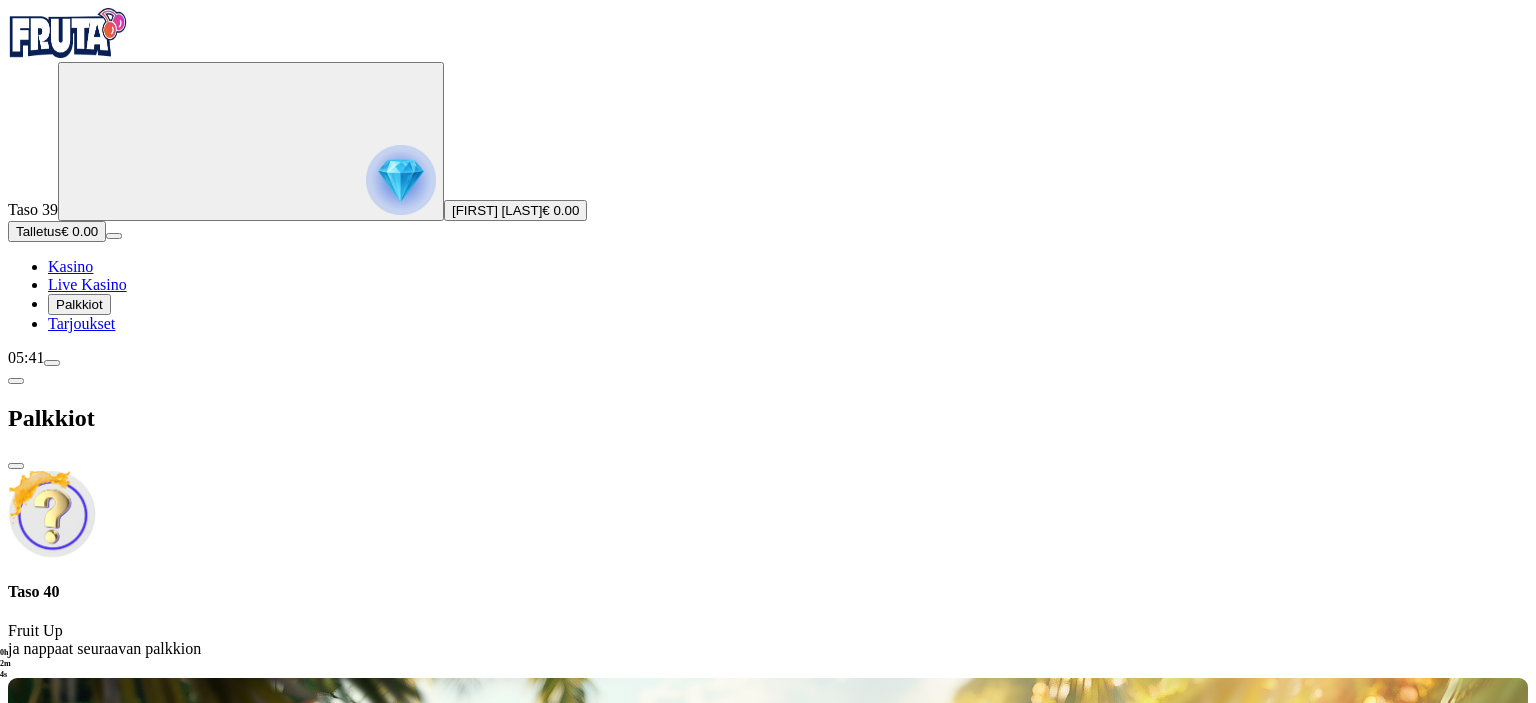 click at bounding box center (16, 381) 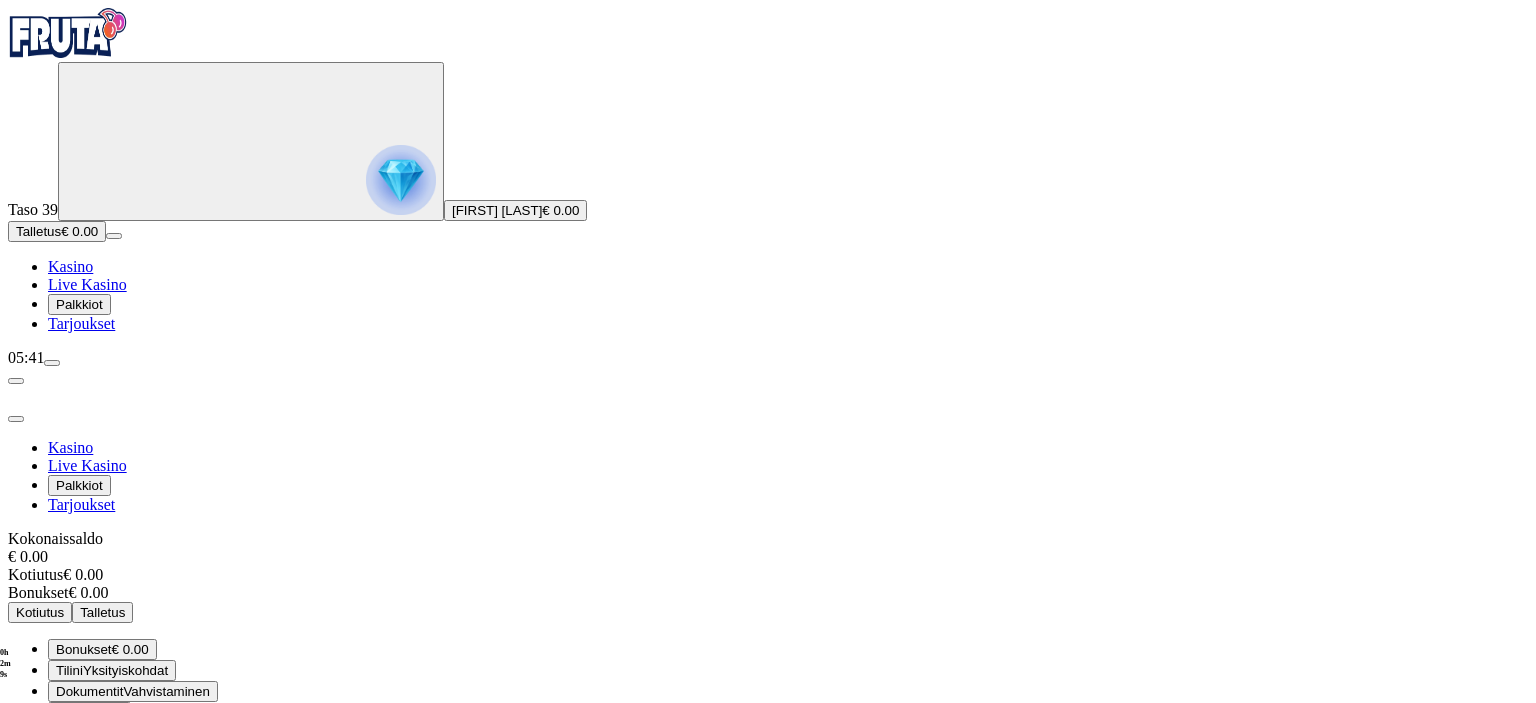 click on "Tilini Yksityiskohdat" at bounding box center (112, 670) 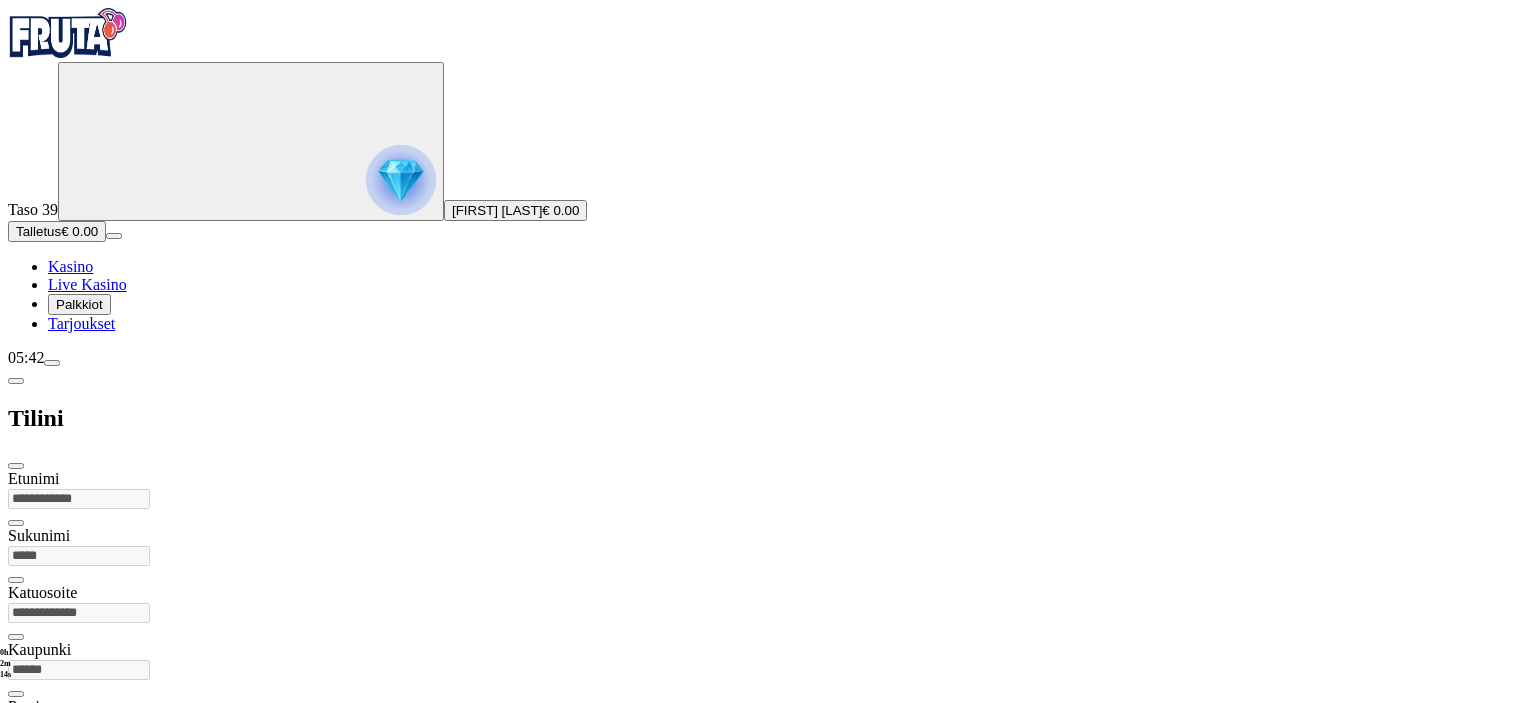 click at bounding box center [16, 381] 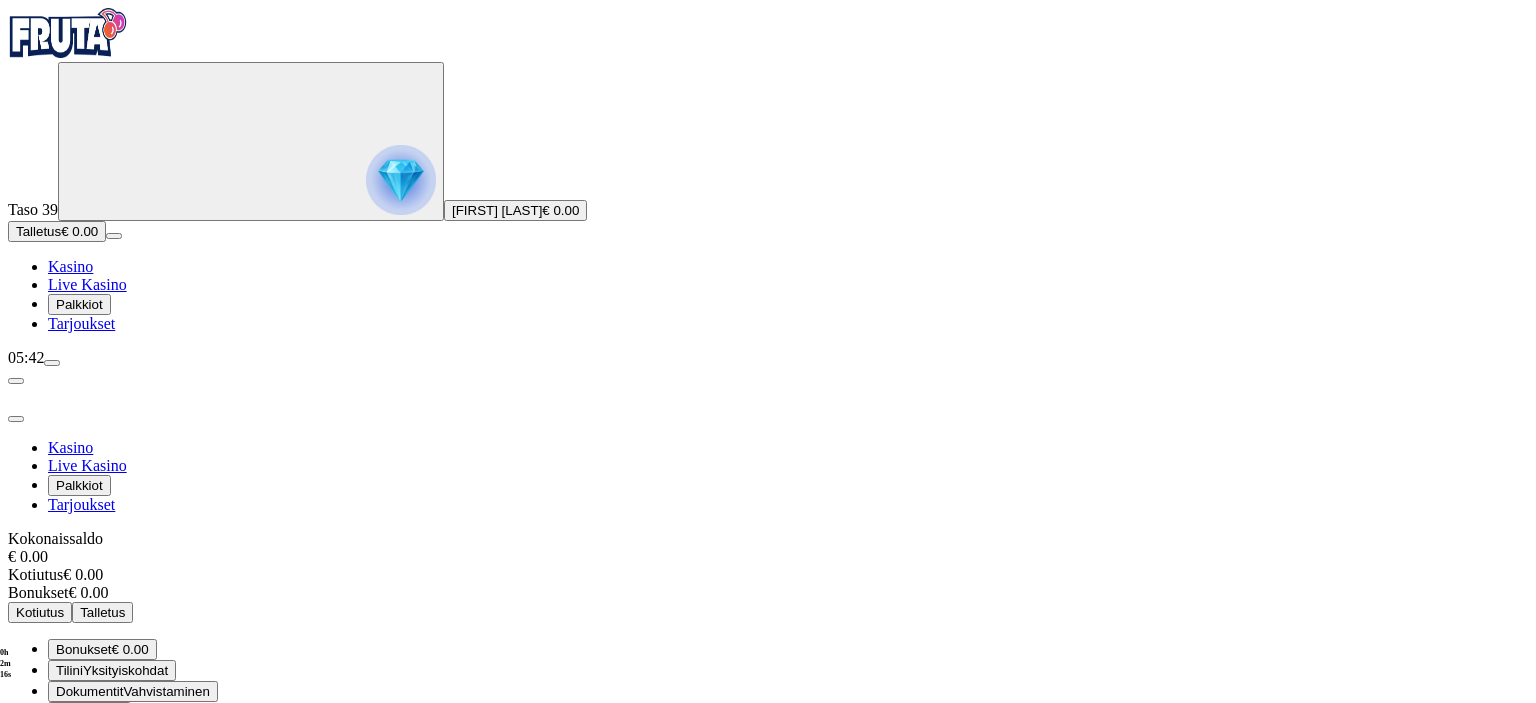 click at bounding box center (16, 419) 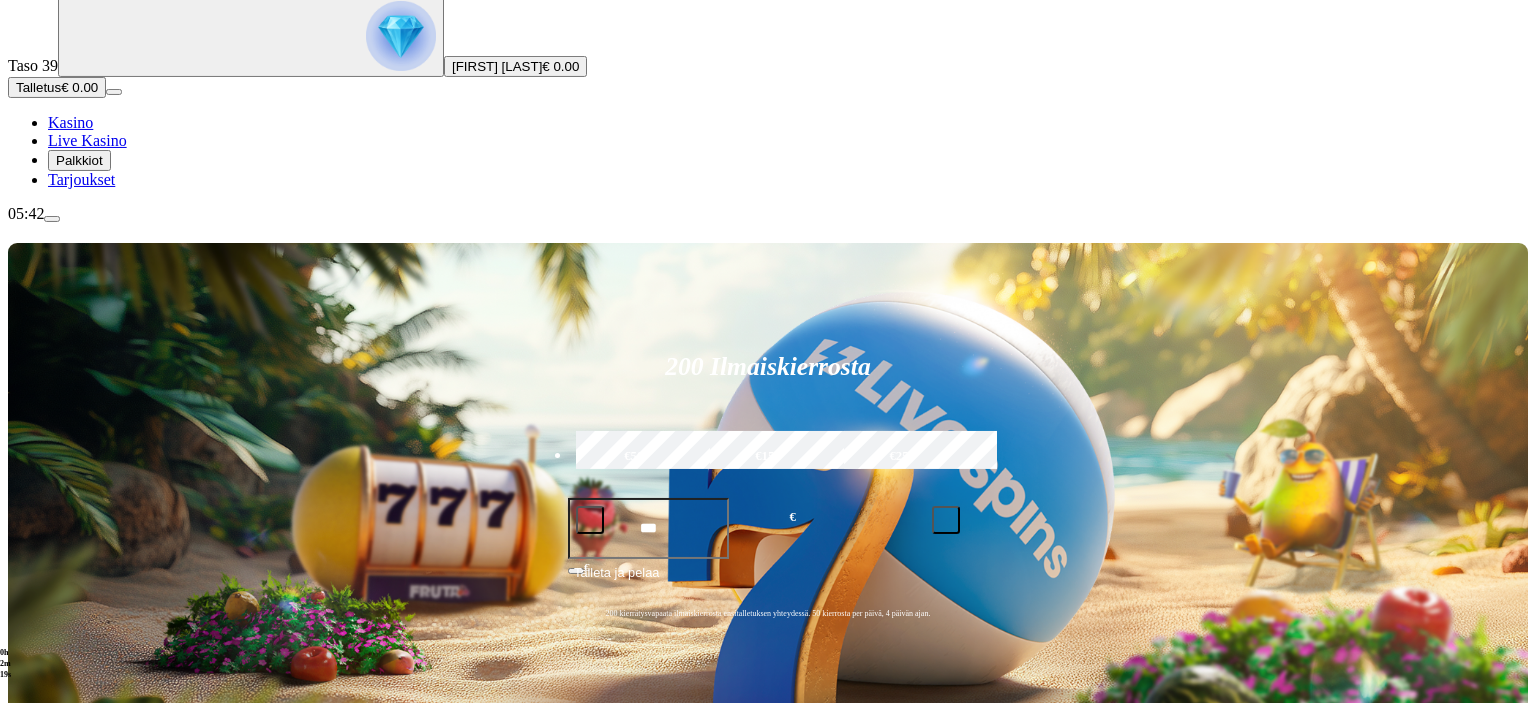 scroll, scrollTop: 211, scrollLeft: 0, axis: vertical 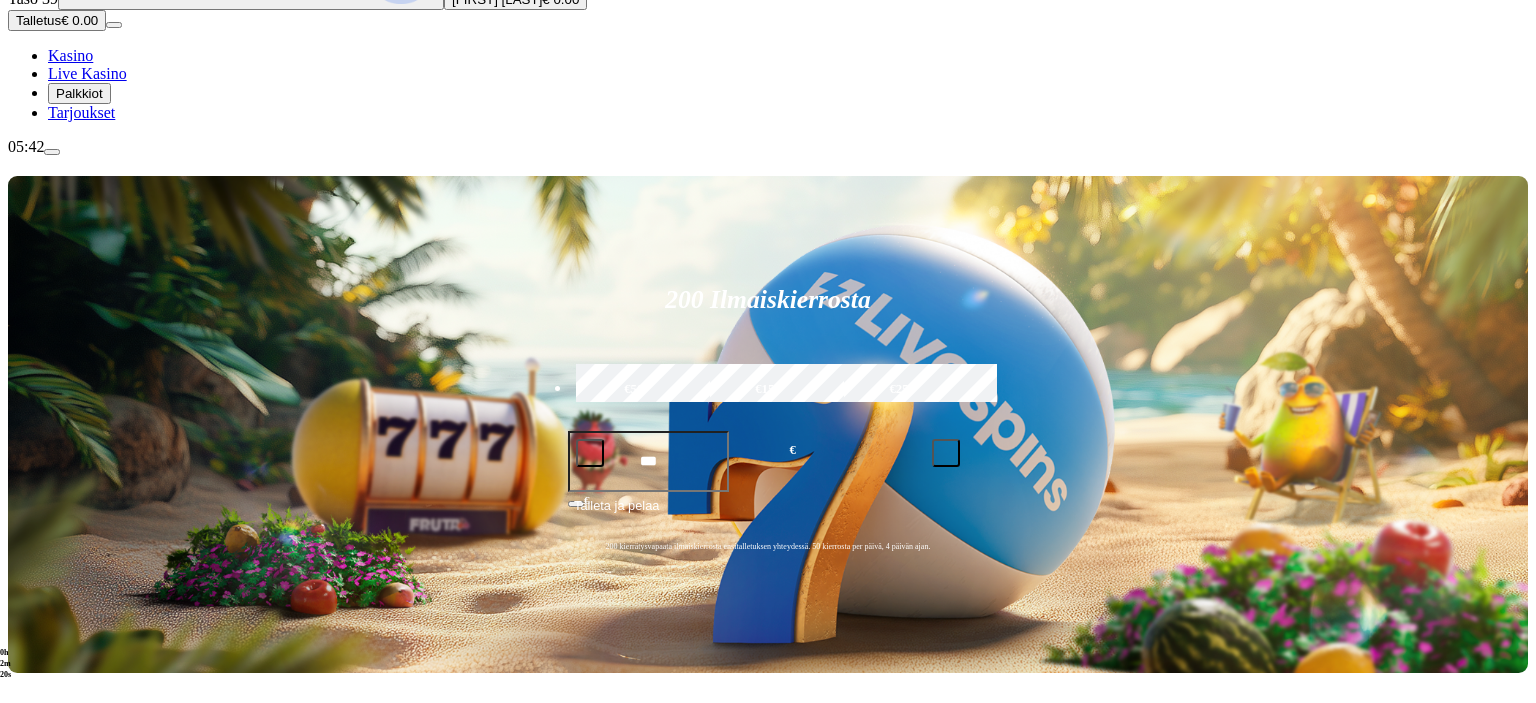 click at bounding box center (52, 152) 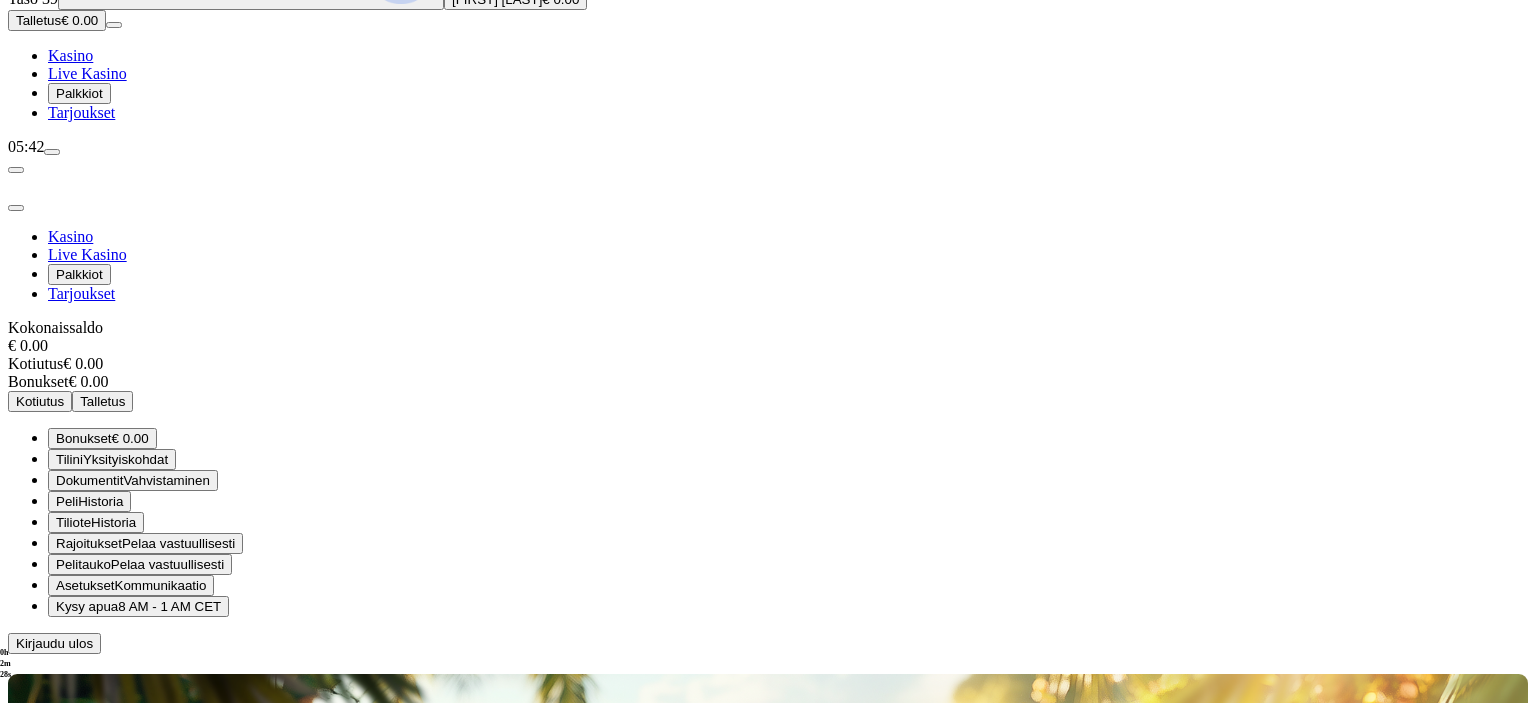 click on "Bonukset" at bounding box center (84, 438) 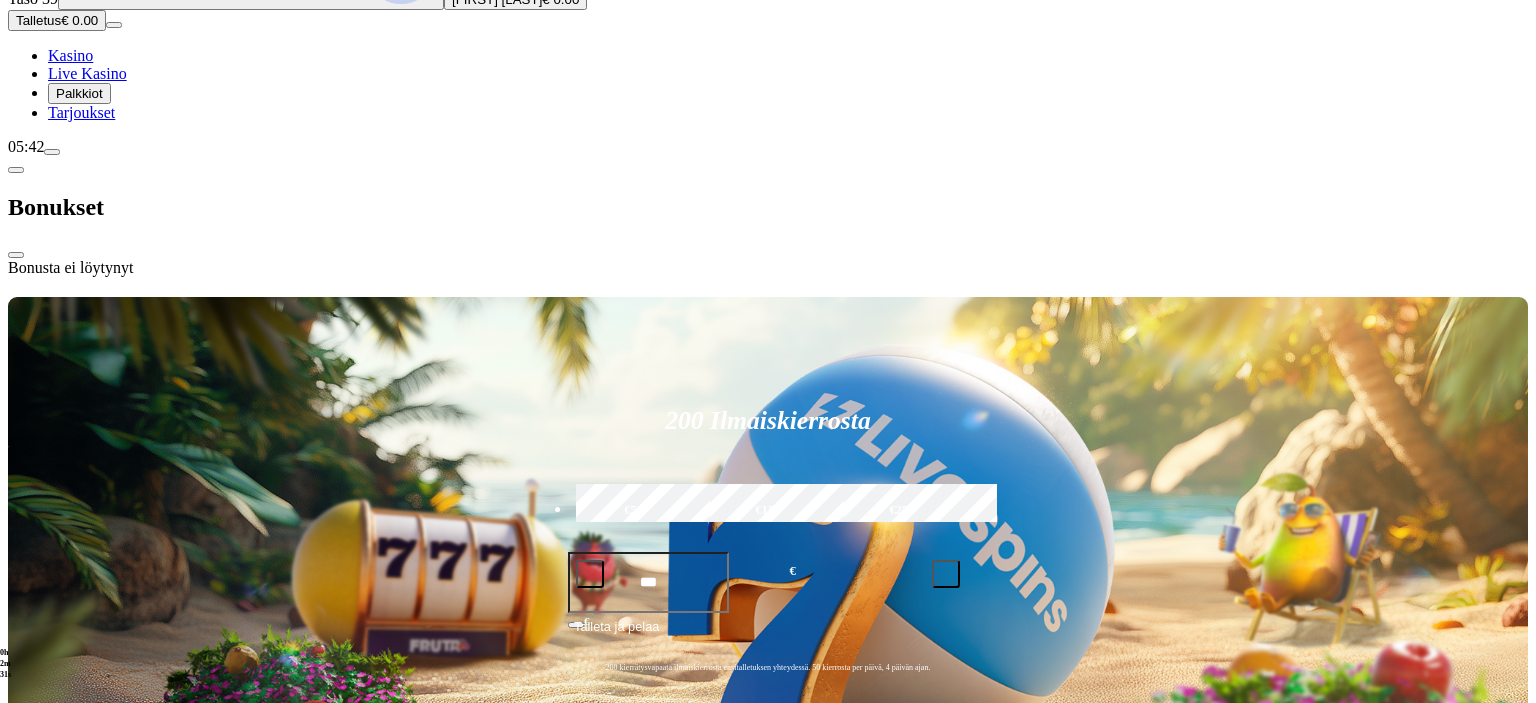click at bounding box center (16, 170) 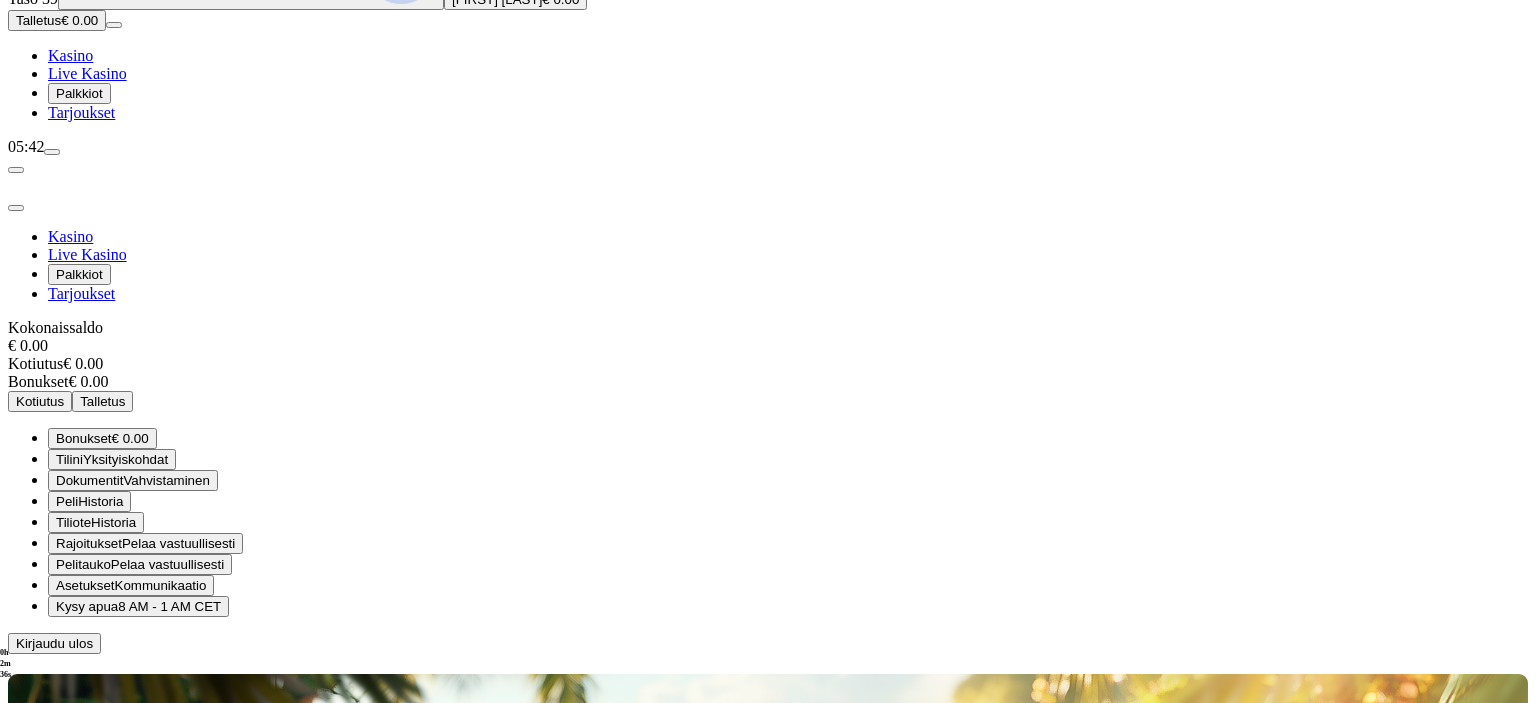 click on "Kasino" at bounding box center [70, 55] 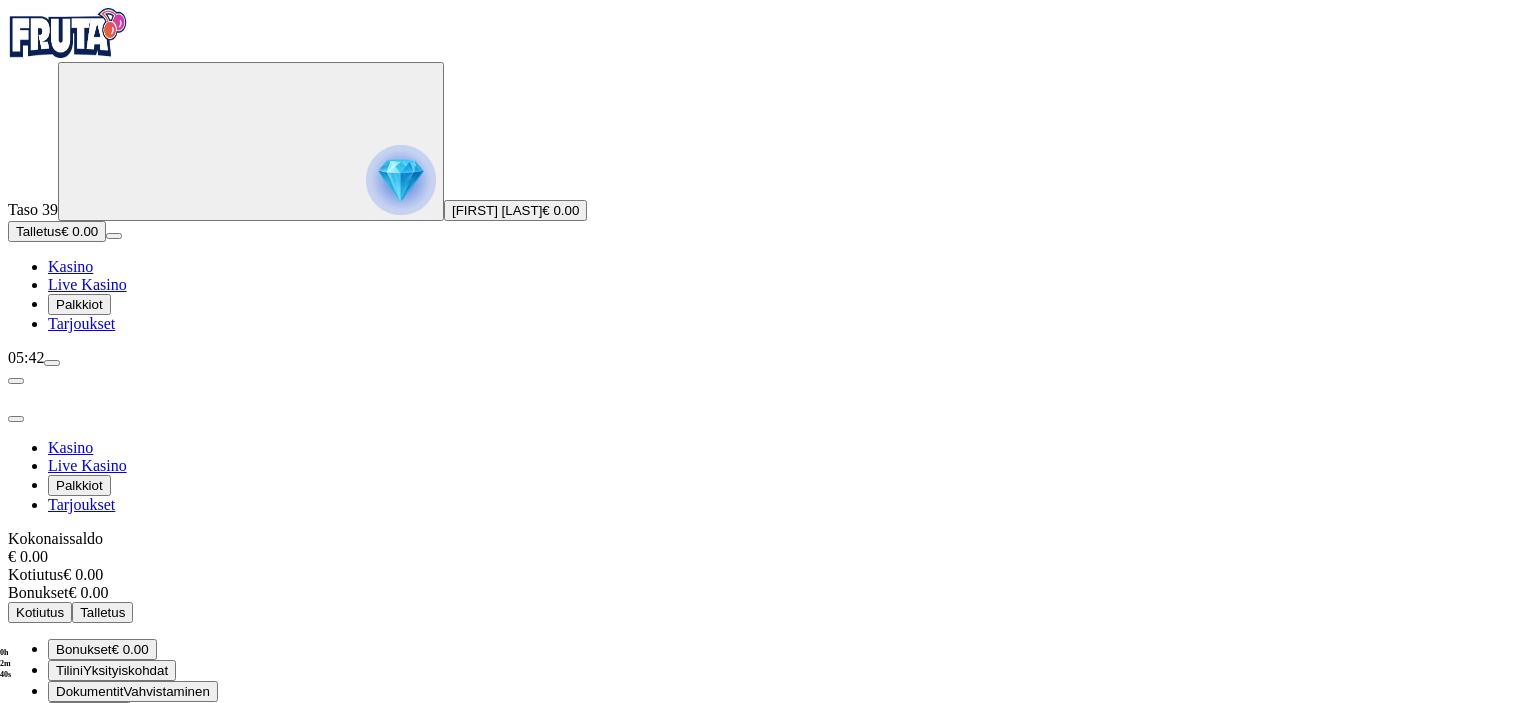scroll, scrollTop: 0, scrollLeft: 0, axis: both 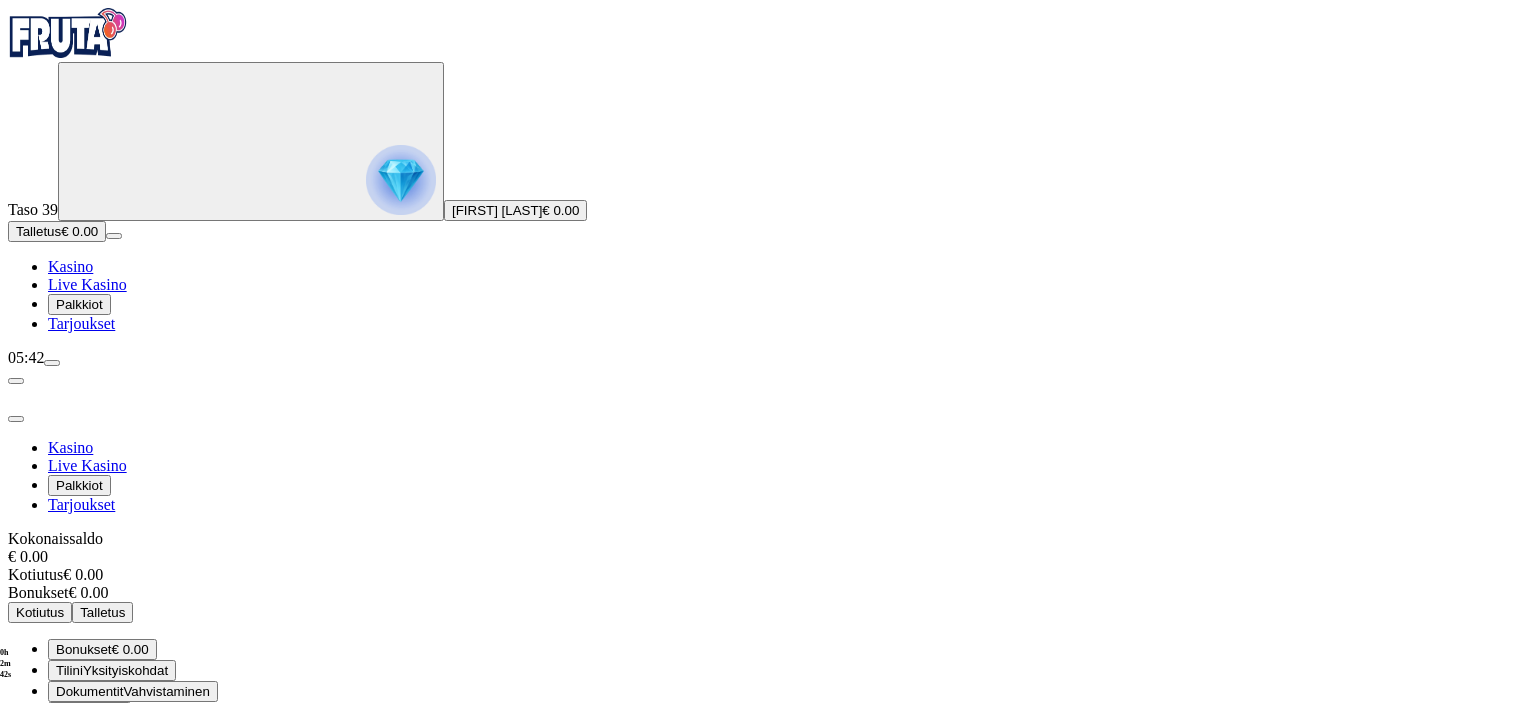 click at bounding box center (16, 419) 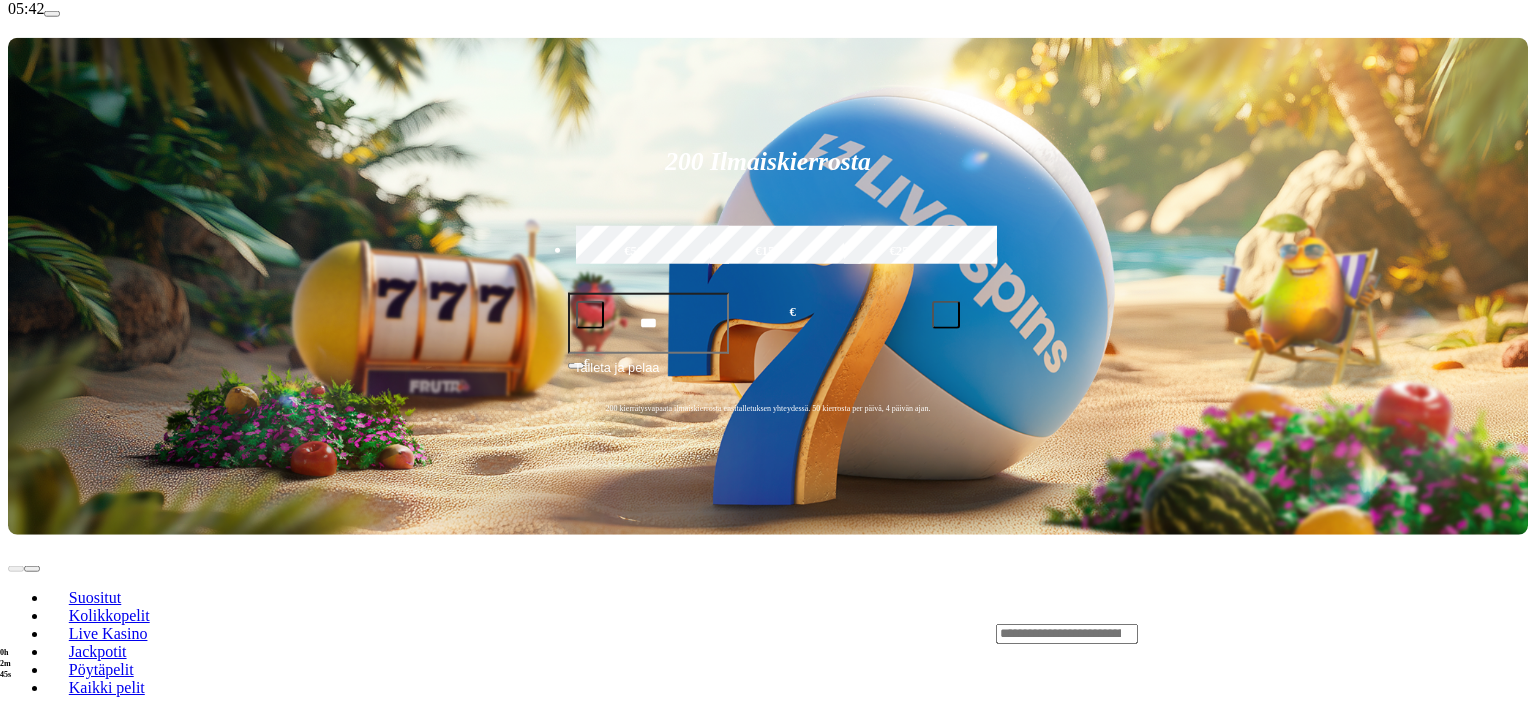 scroll, scrollTop: 316, scrollLeft: 0, axis: vertical 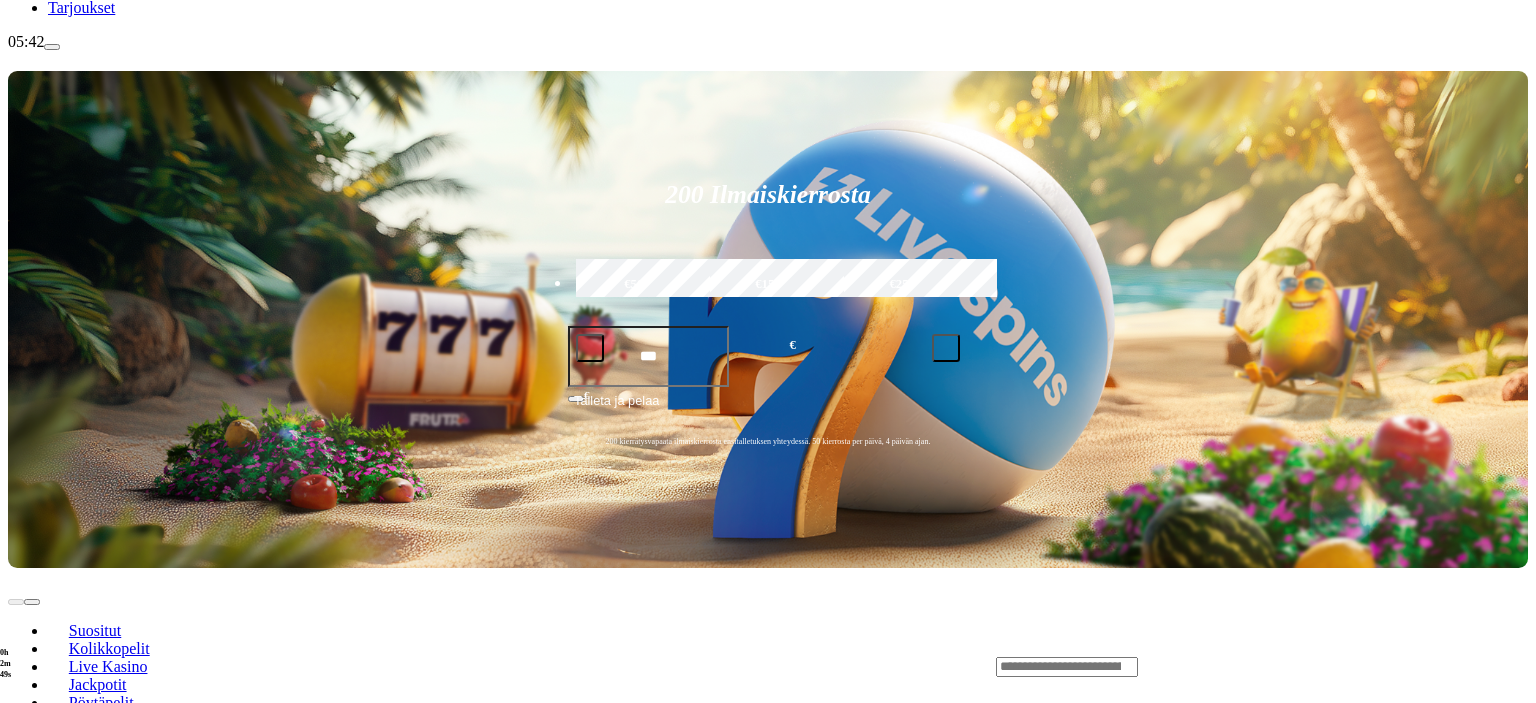 click on "Pelaa nyt" at bounding box center [77, 1267] 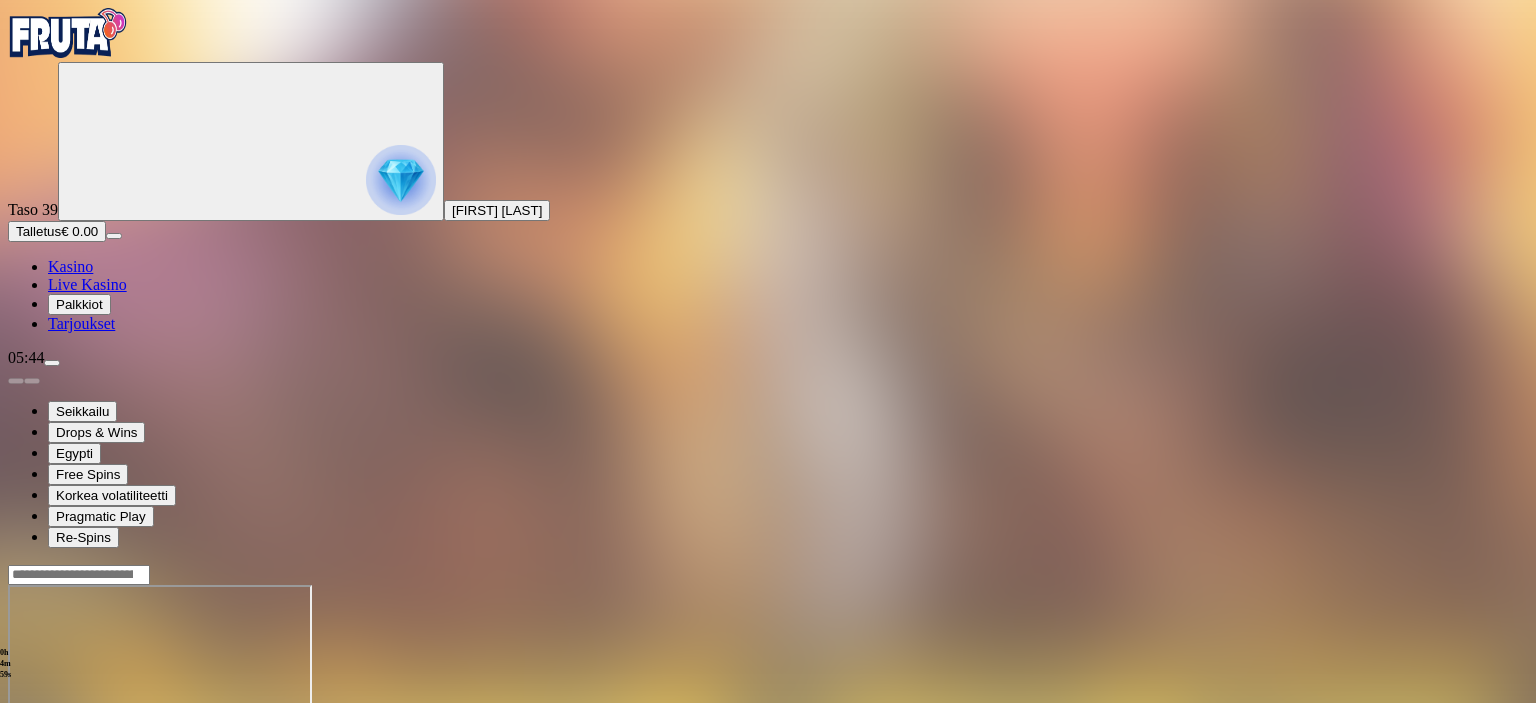 click at bounding box center [16, 757] 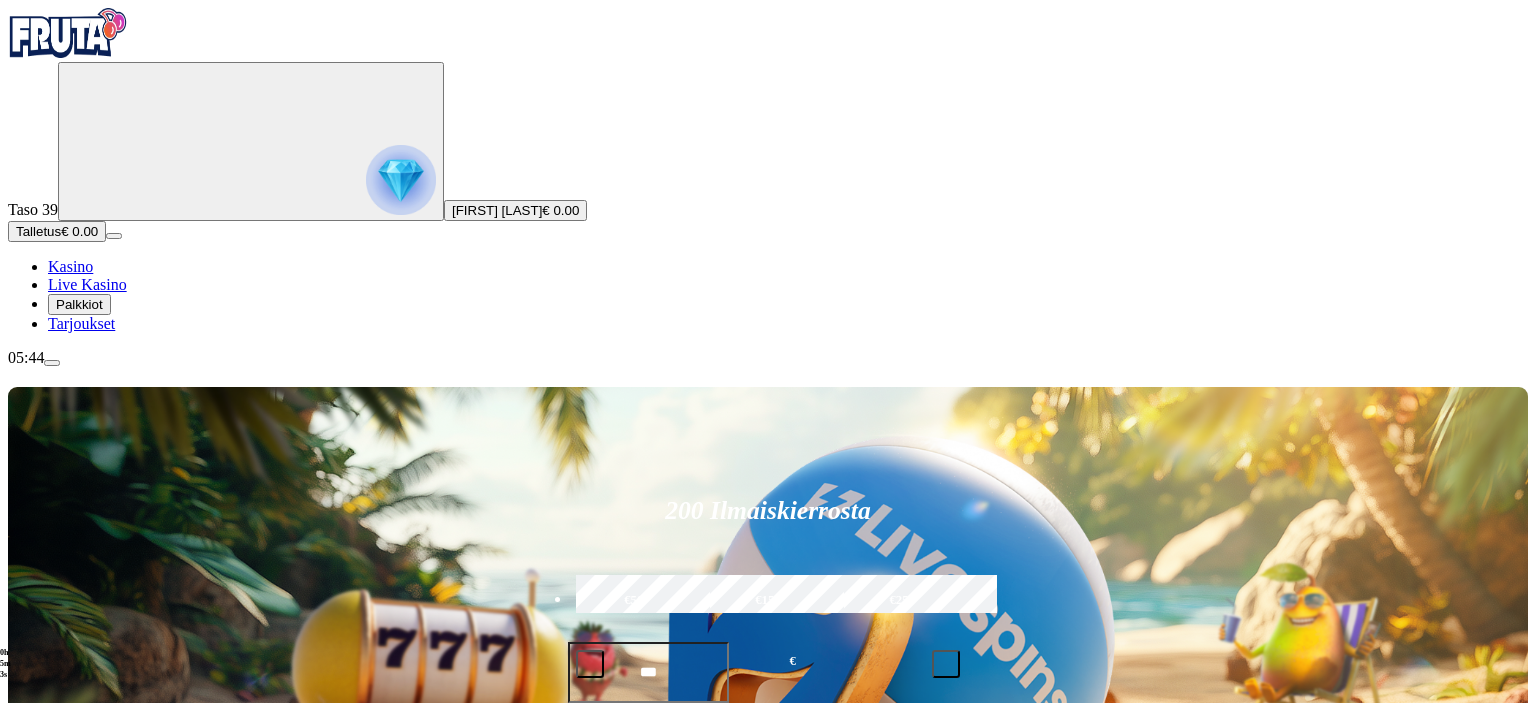 click at bounding box center (52, 363) 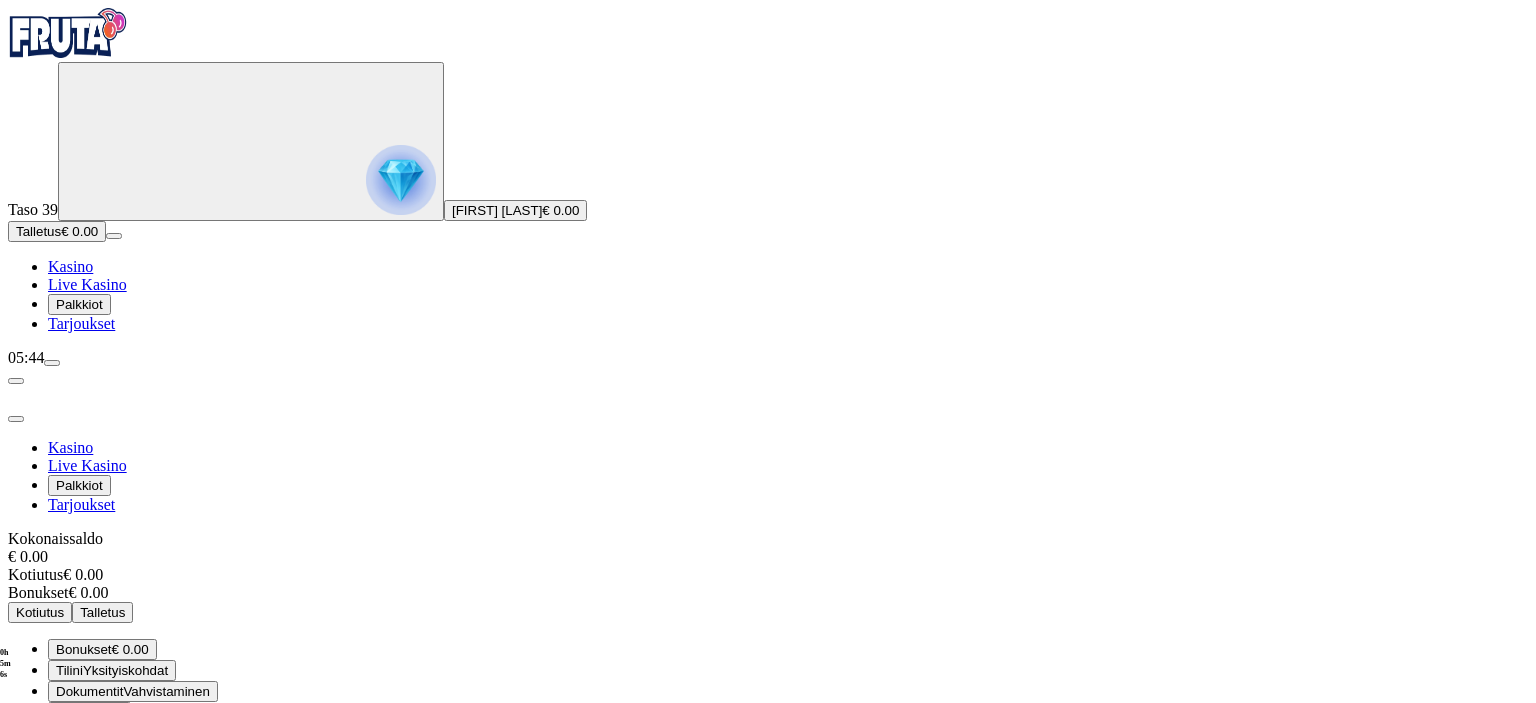 click at bounding box center [16, 419] 